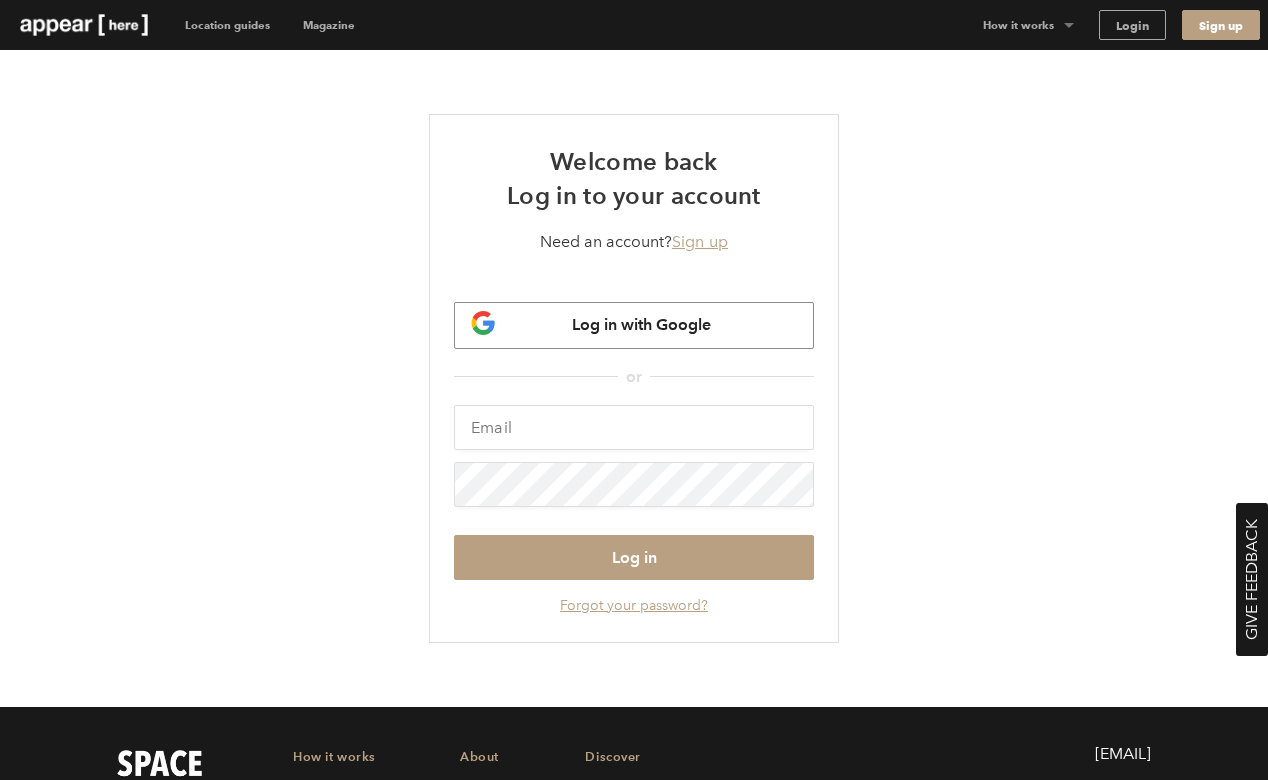 scroll, scrollTop: 0, scrollLeft: 0, axis: both 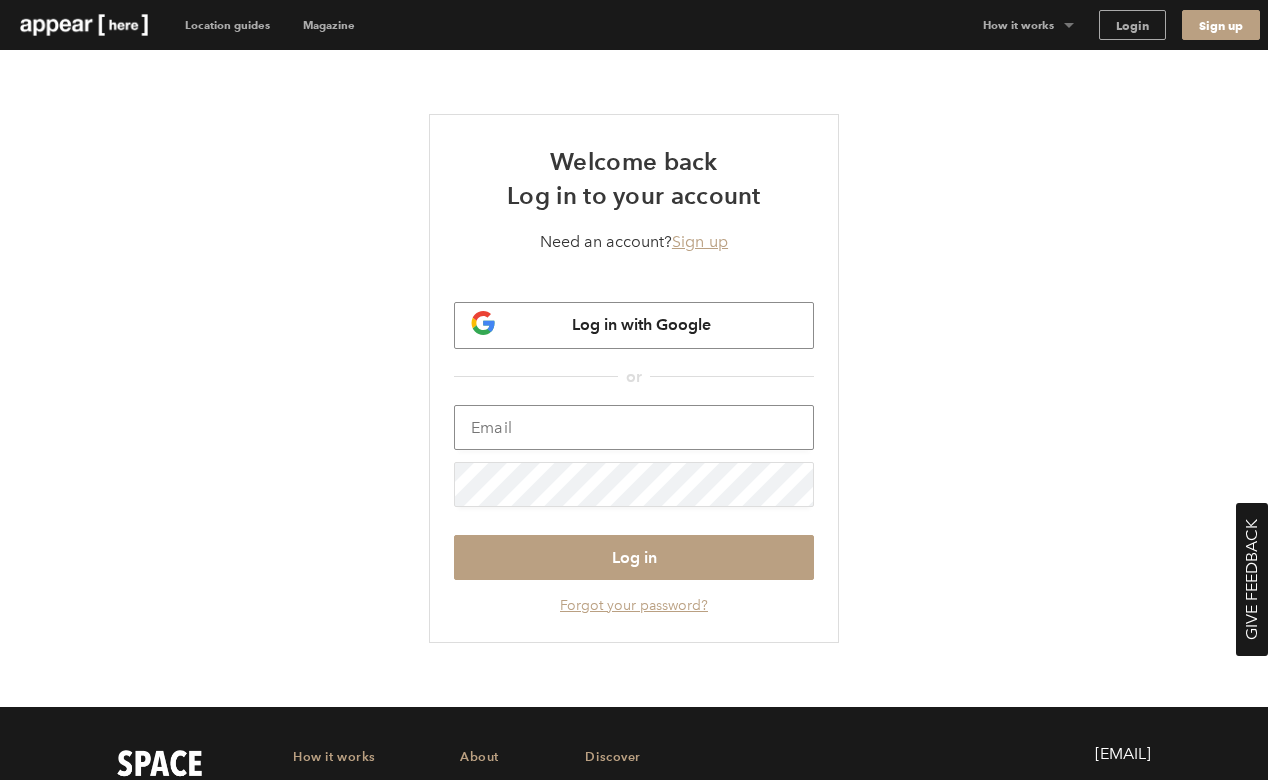 click at bounding box center (634, 427) 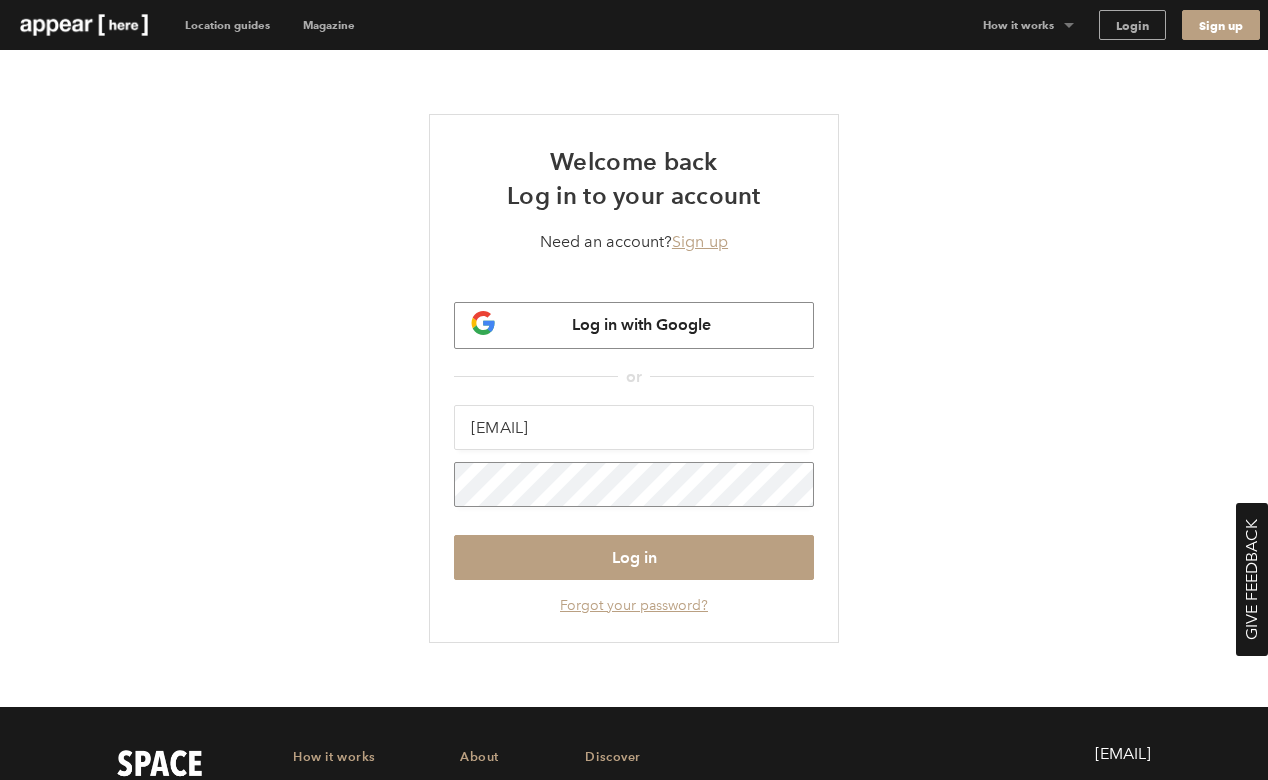 click on "Welcome back Log in to your account Need an account?  Sign up Log in with Google or 49ltmM3o5WtuhX1Cvi1cpwjxnS17HD0gRcWmYXWAqsrqlOICRez1hll77dLm9Jz50L76rXNwJYTMPHSh/ifDrQ== https://www.appearhere.co.uk/bookings/16215/tenant_demands/33032.pdf beandownes@Gmail.com Log in Forgot your password?" at bounding box center (634, 378) 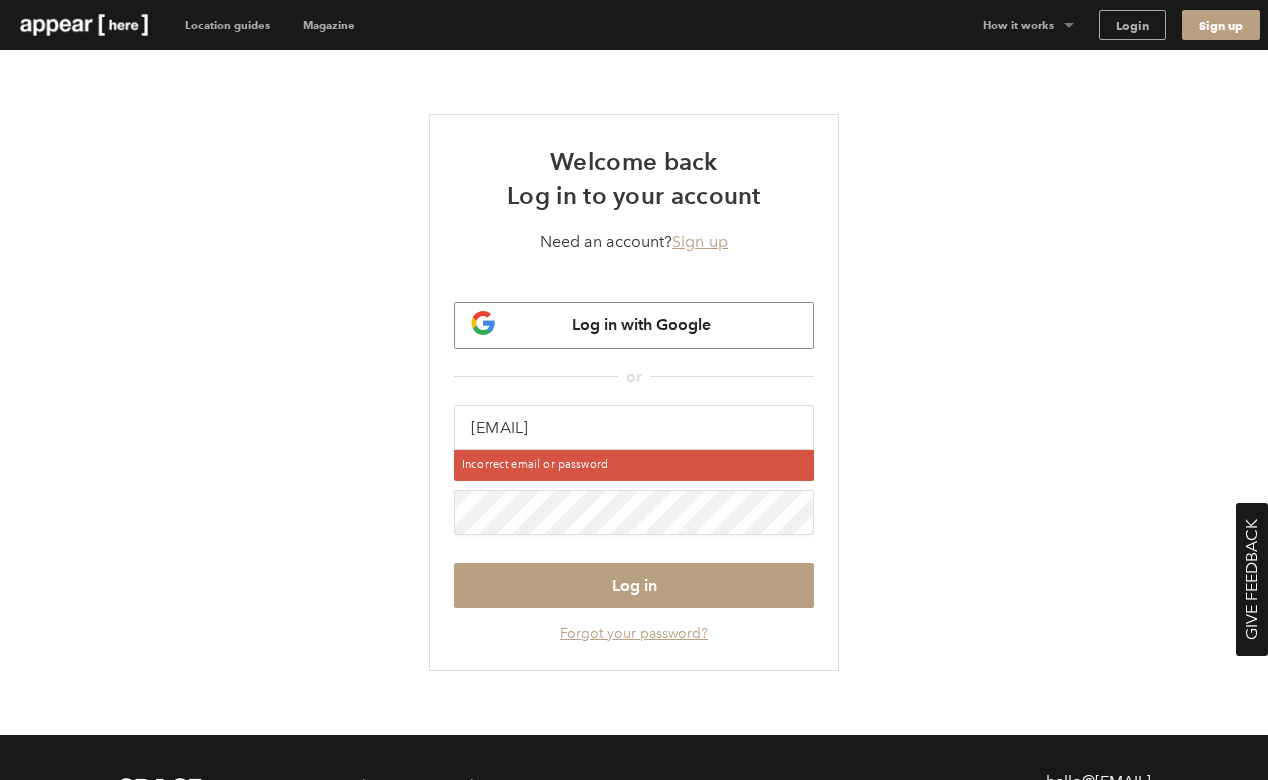 scroll, scrollTop: 0, scrollLeft: 0, axis: both 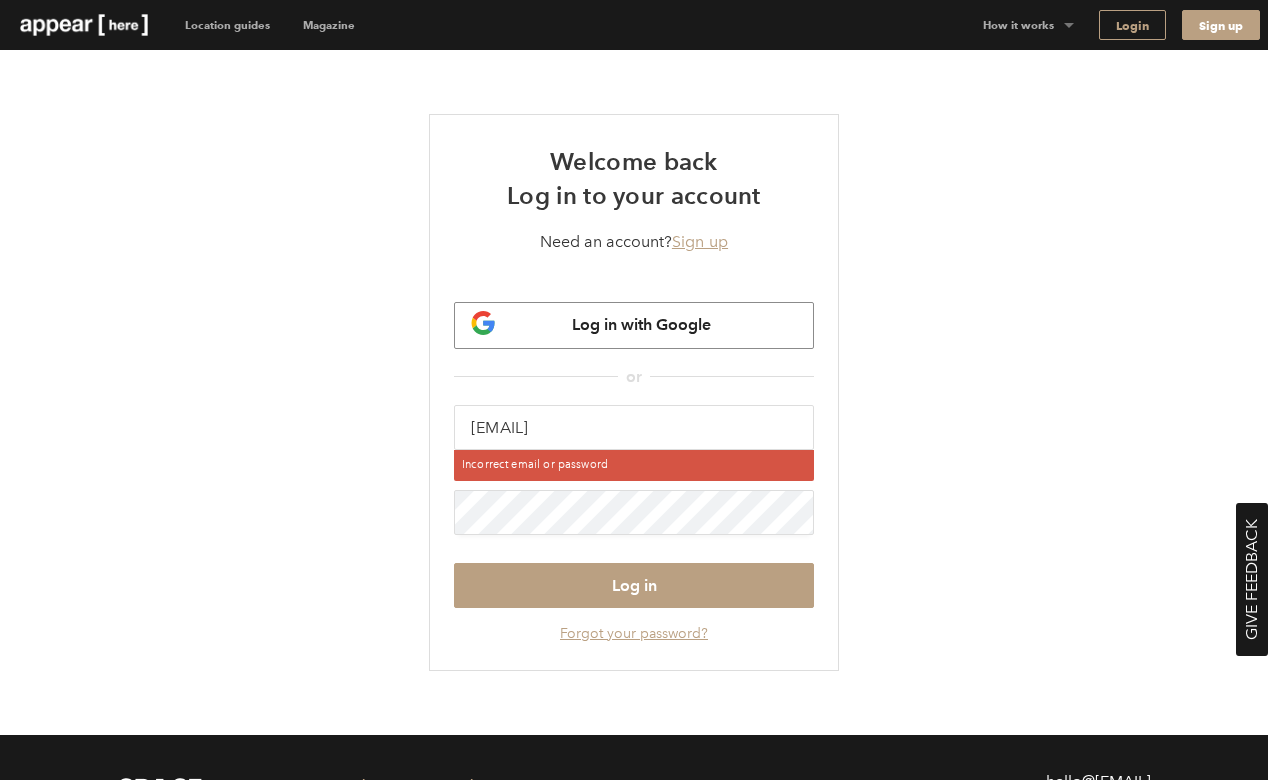 click on "Login" at bounding box center (1132, 25) 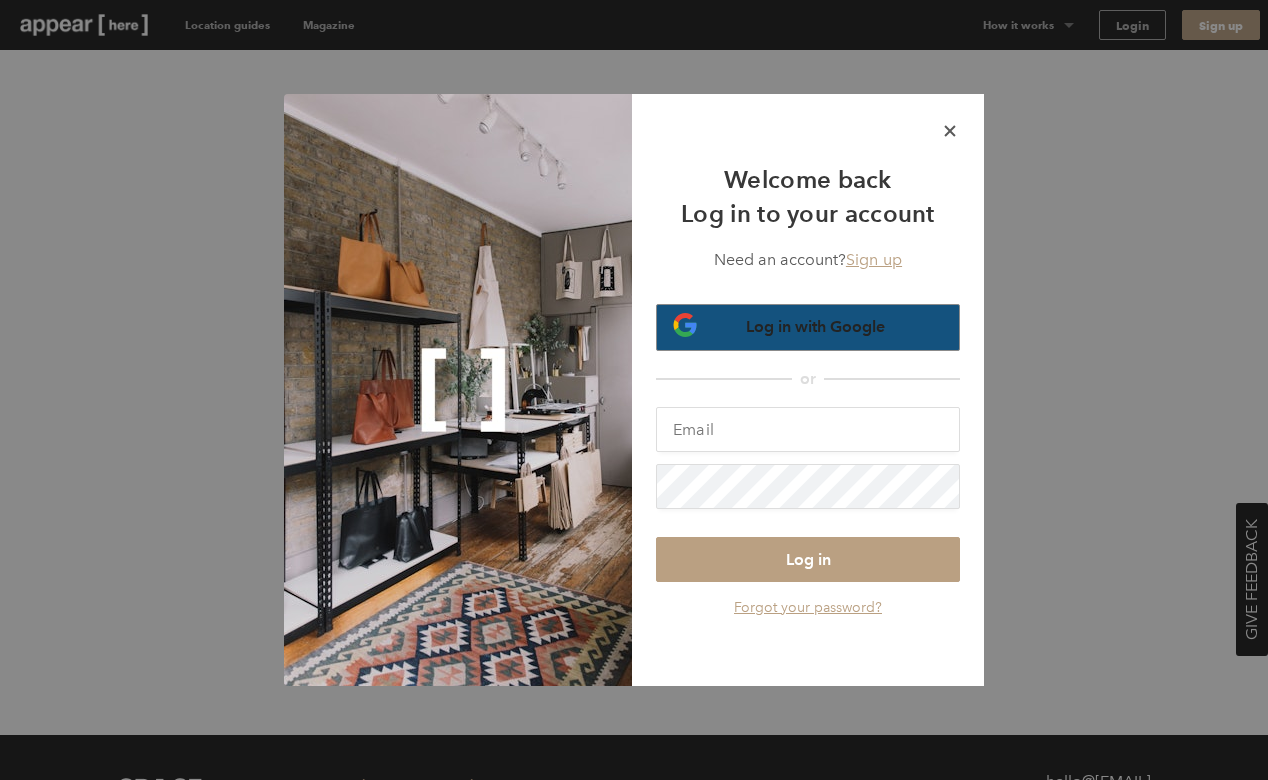 click on "Log in with Google" at bounding box center (808, 327) 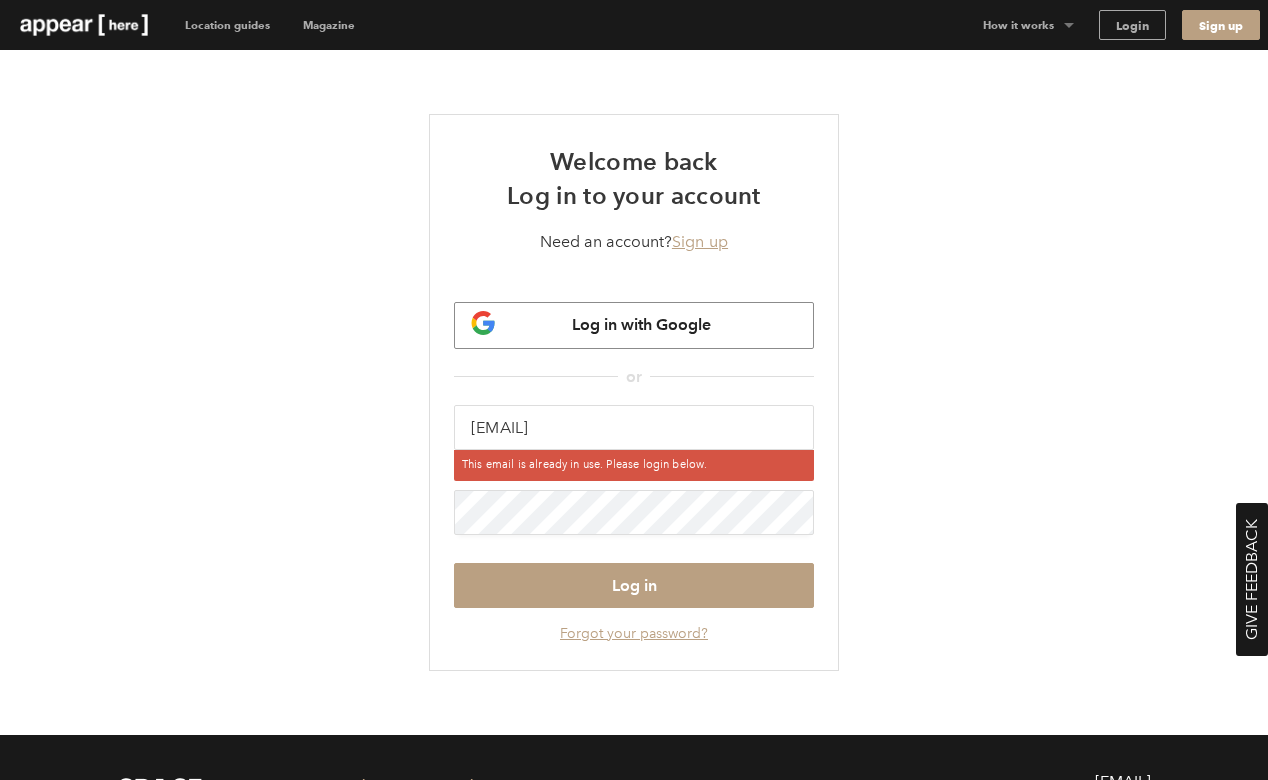 scroll, scrollTop: 0, scrollLeft: 0, axis: both 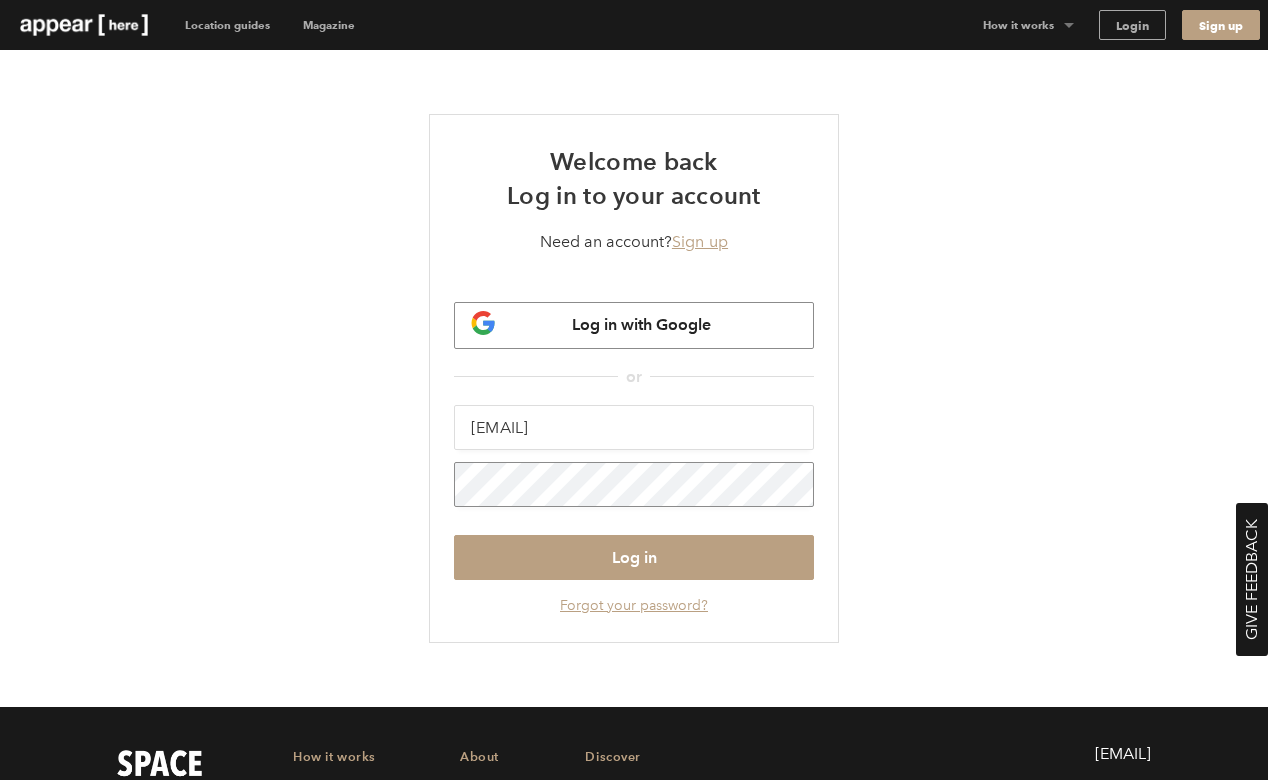 click on "Log in" at bounding box center (634, 557) 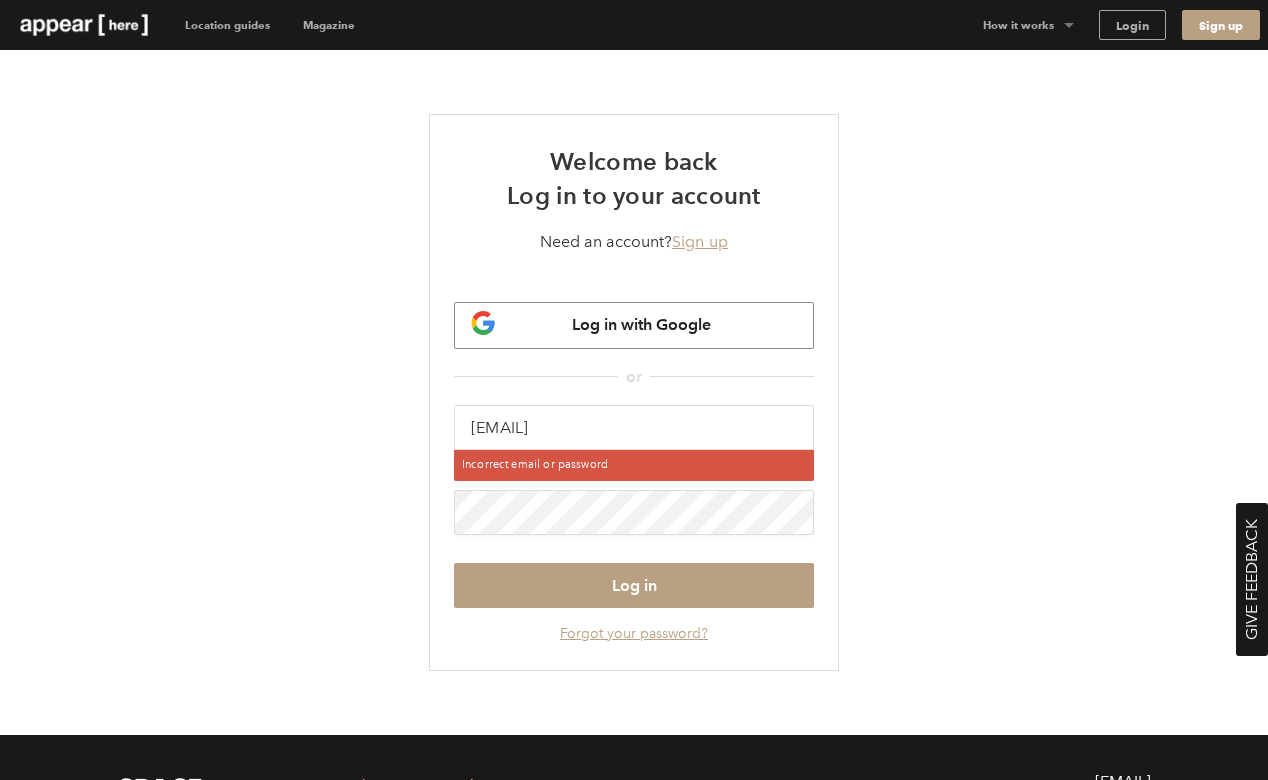 scroll, scrollTop: 0, scrollLeft: 0, axis: both 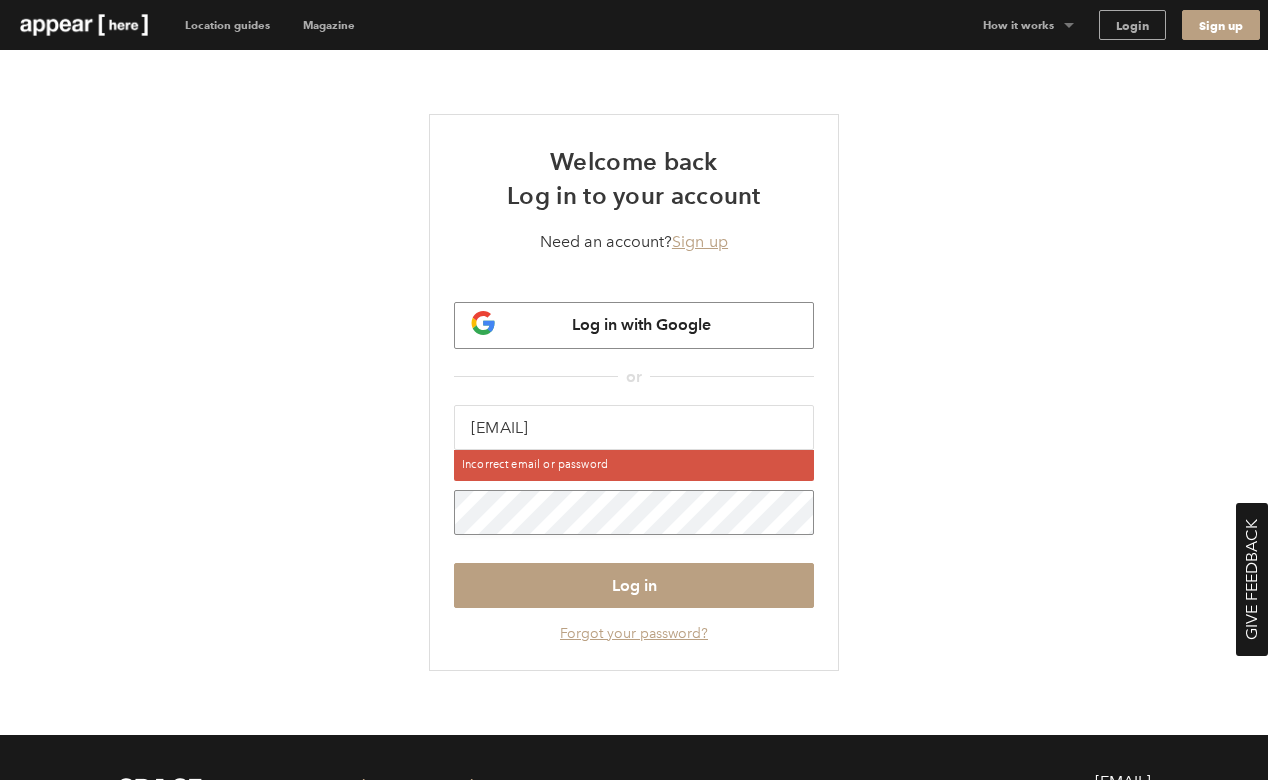 click on "Welcome back Log in to your account Need an account?  Sign up Log in with Google or hLjne0wOS+C4FnsYu60lQLYQ+KXFdzE6rKtW6isp+UmN9WjhxApbDY/o64jjdOUebl+fJc0bKZ4lUoQqoI6QLg== /sessions bean@positiveexperience.co.uk Incorrect email or password Log in Forgot your password?" at bounding box center (634, 392) 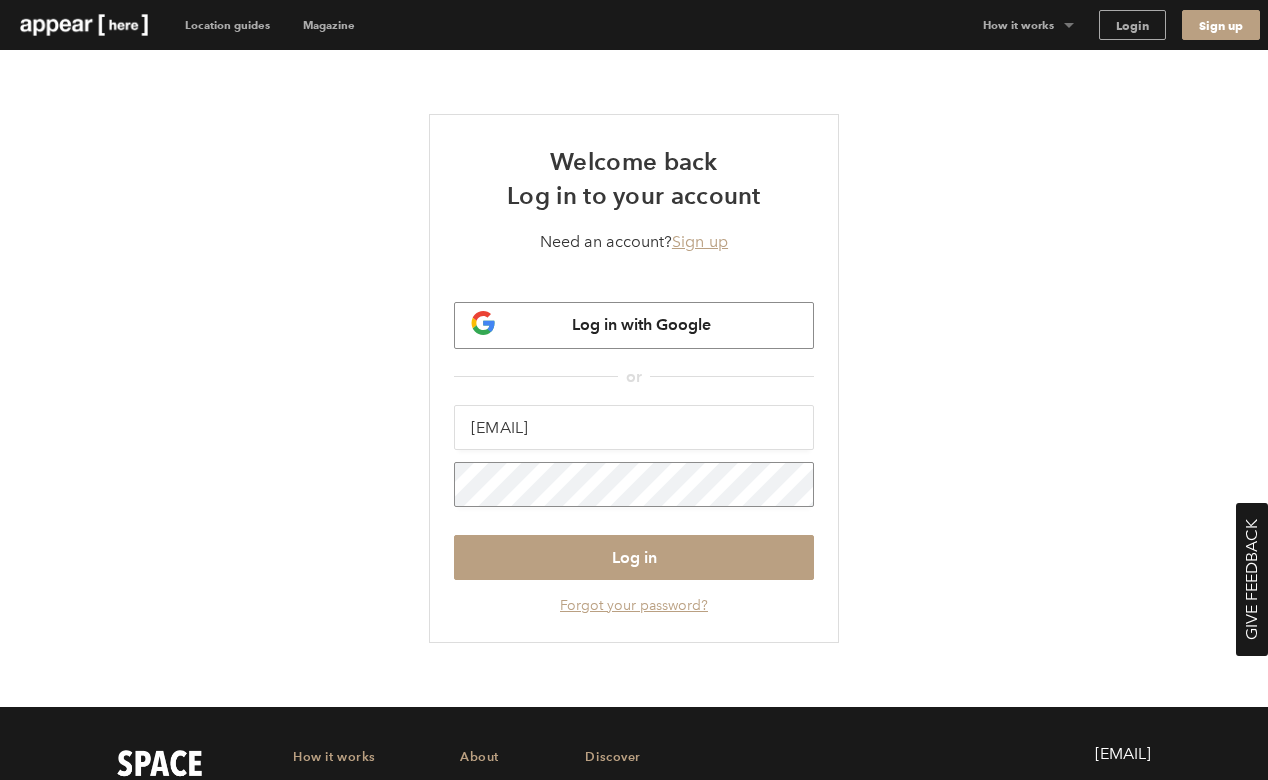 click on "Log in" at bounding box center [634, 557] 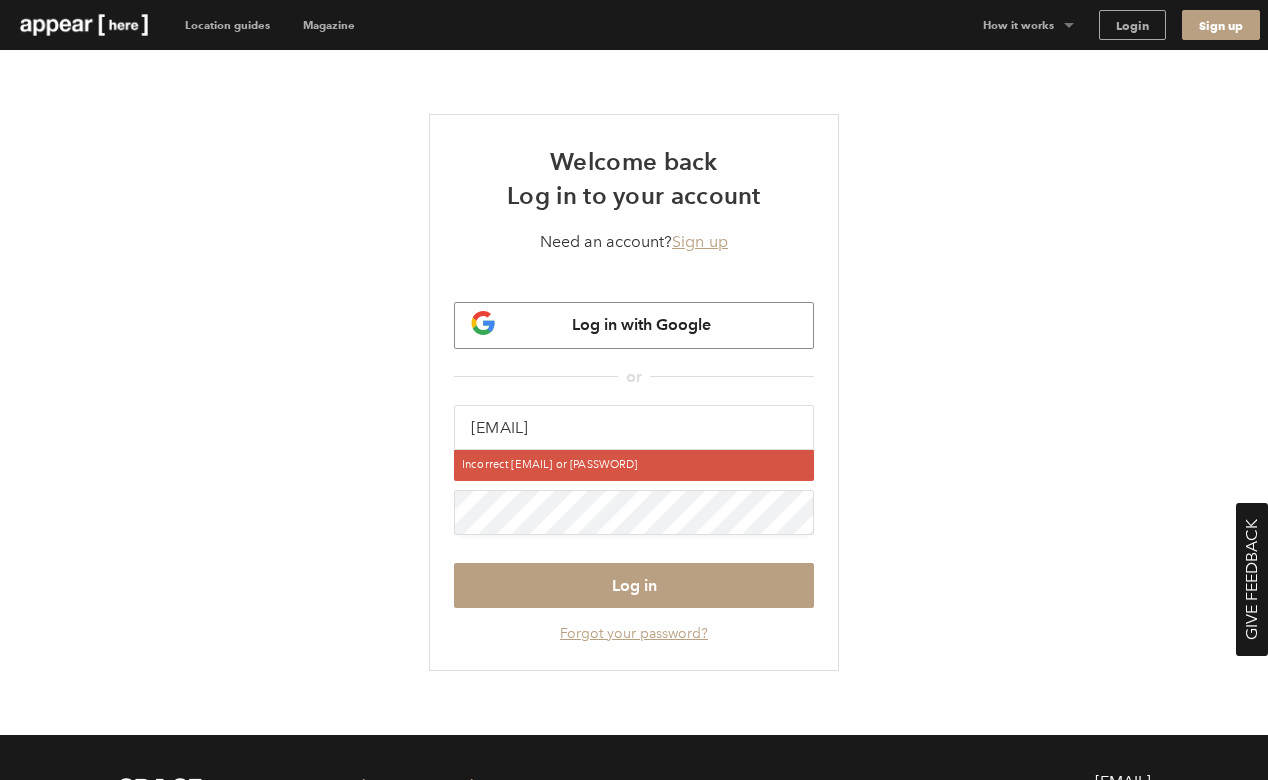 scroll, scrollTop: 0, scrollLeft: 0, axis: both 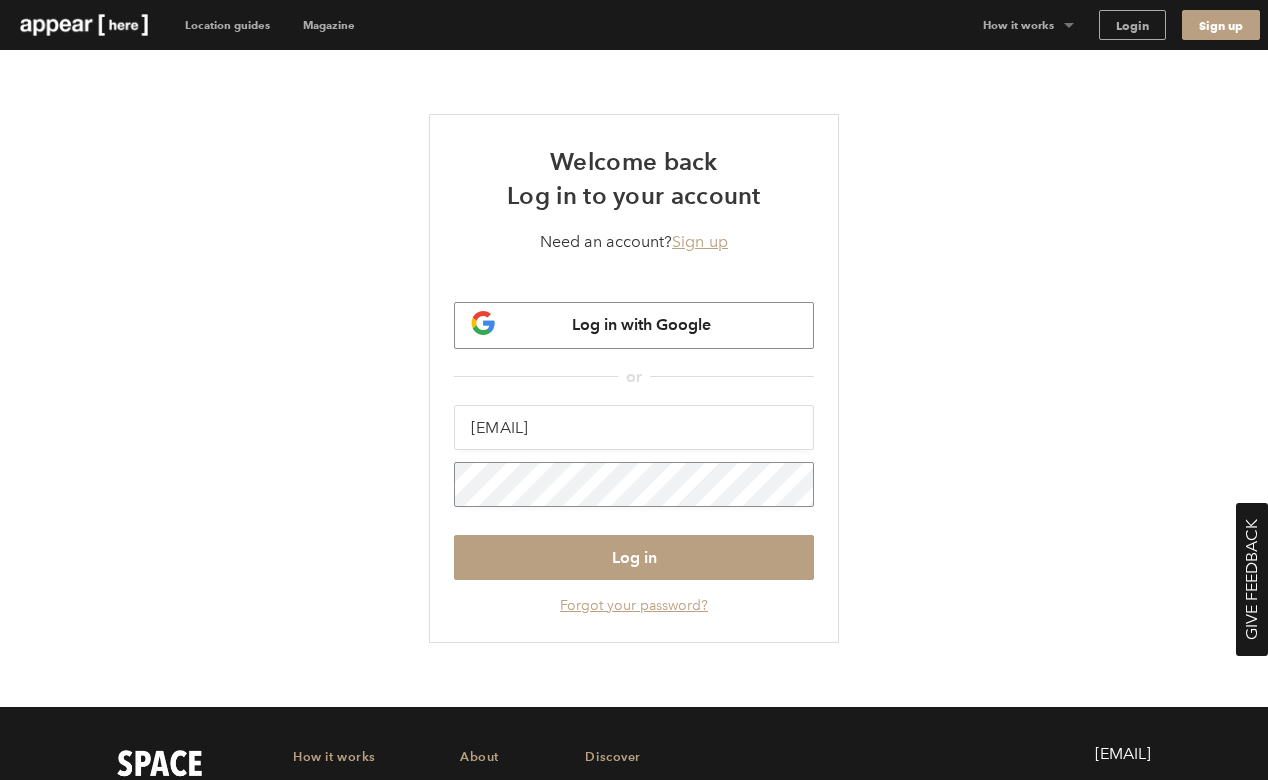 click on "Log in" at bounding box center (634, 557) 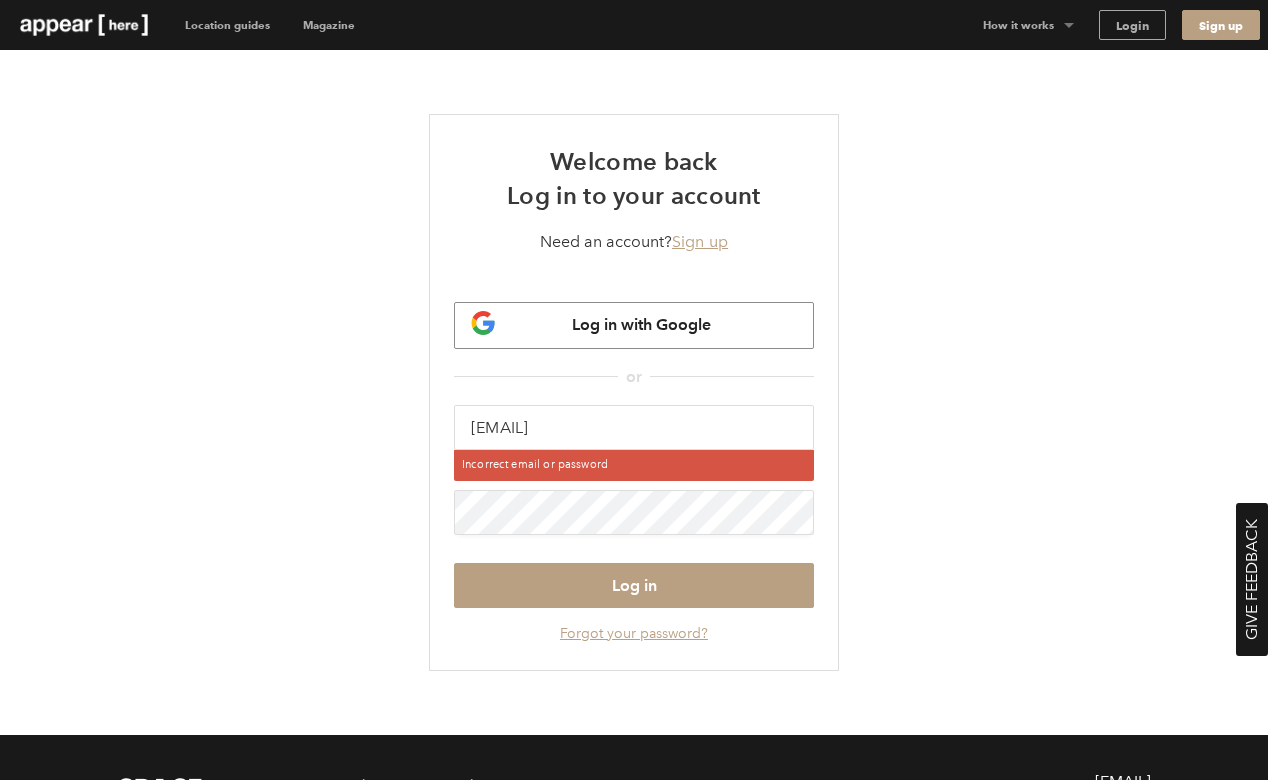 scroll, scrollTop: 0, scrollLeft: 0, axis: both 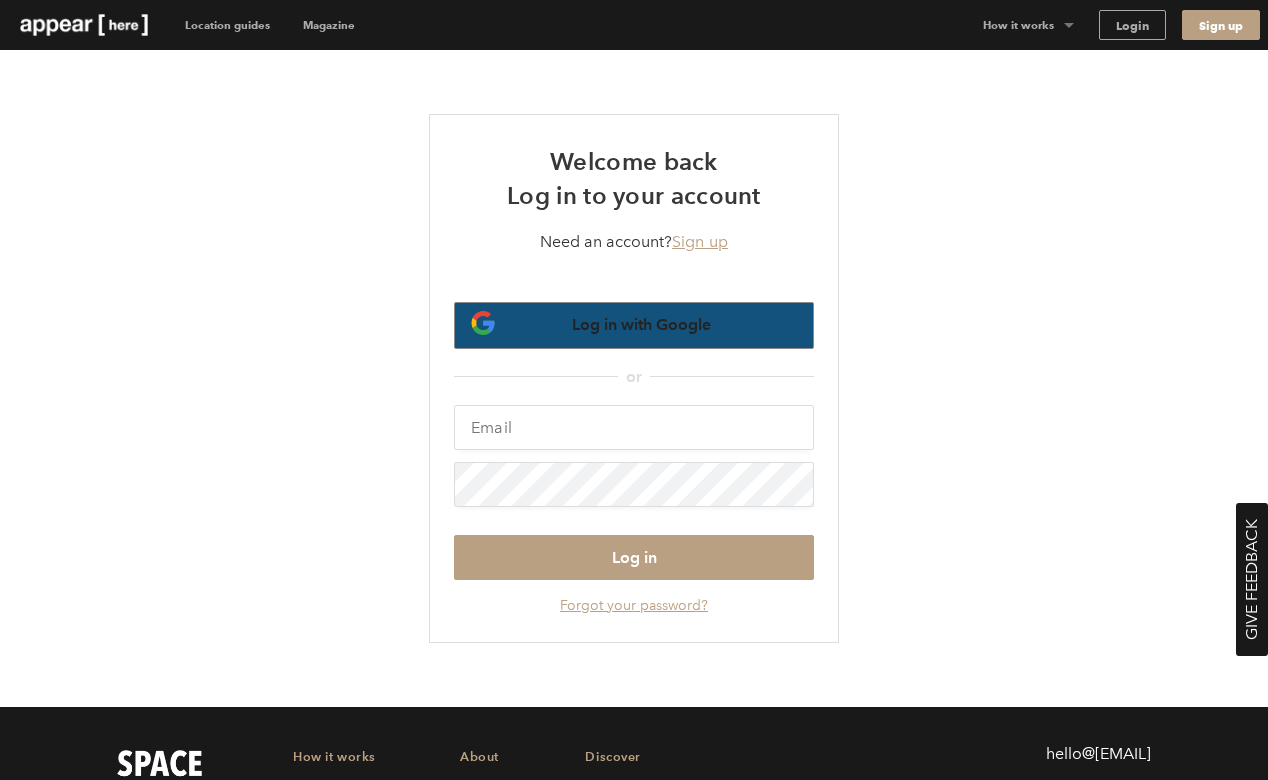 click on "Log in with Google" at bounding box center [634, 325] 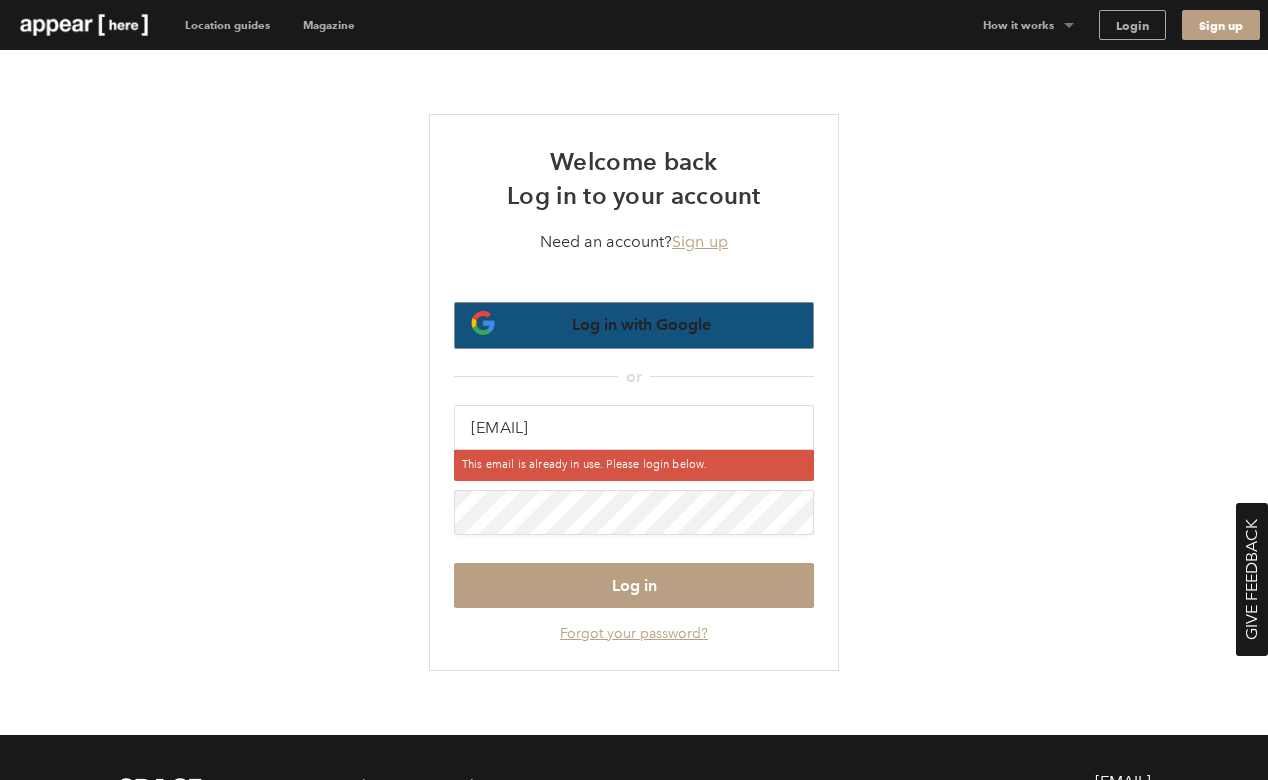 scroll, scrollTop: 0, scrollLeft: 0, axis: both 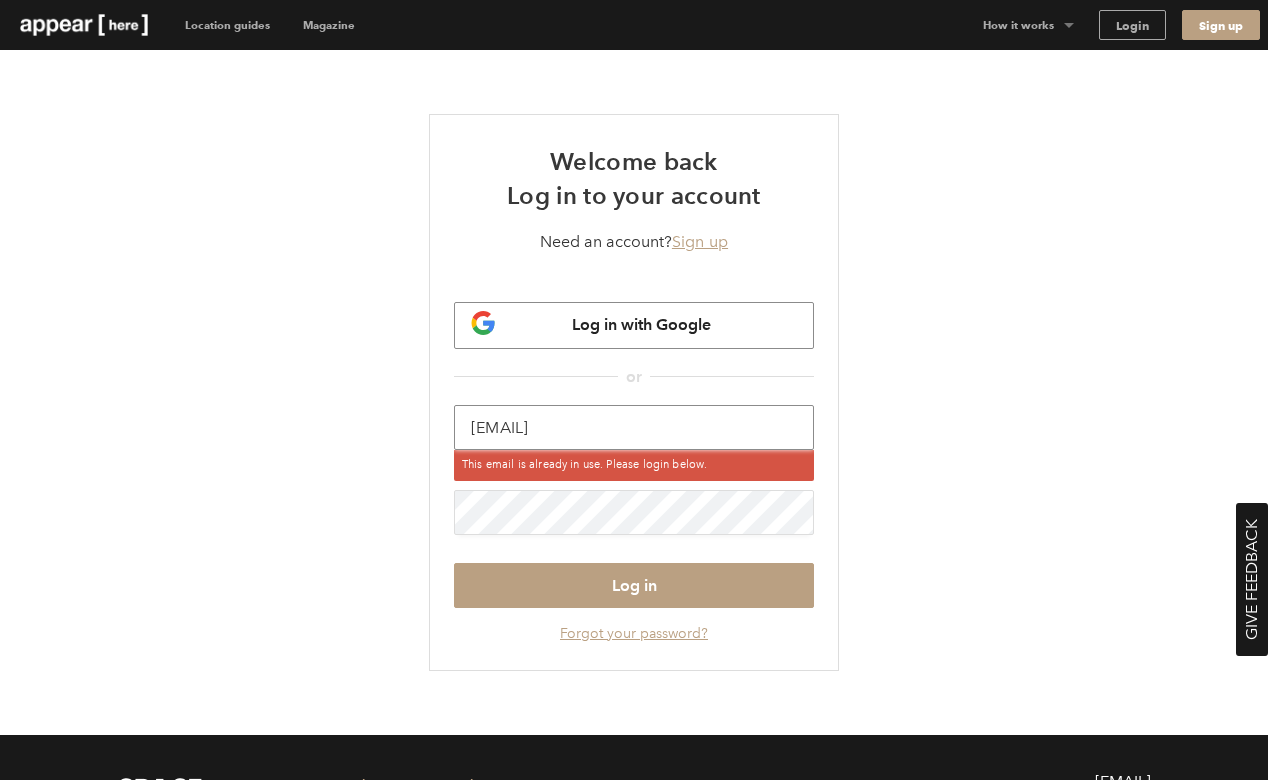 click on "[EMAIL]" at bounding box center [634, 427] 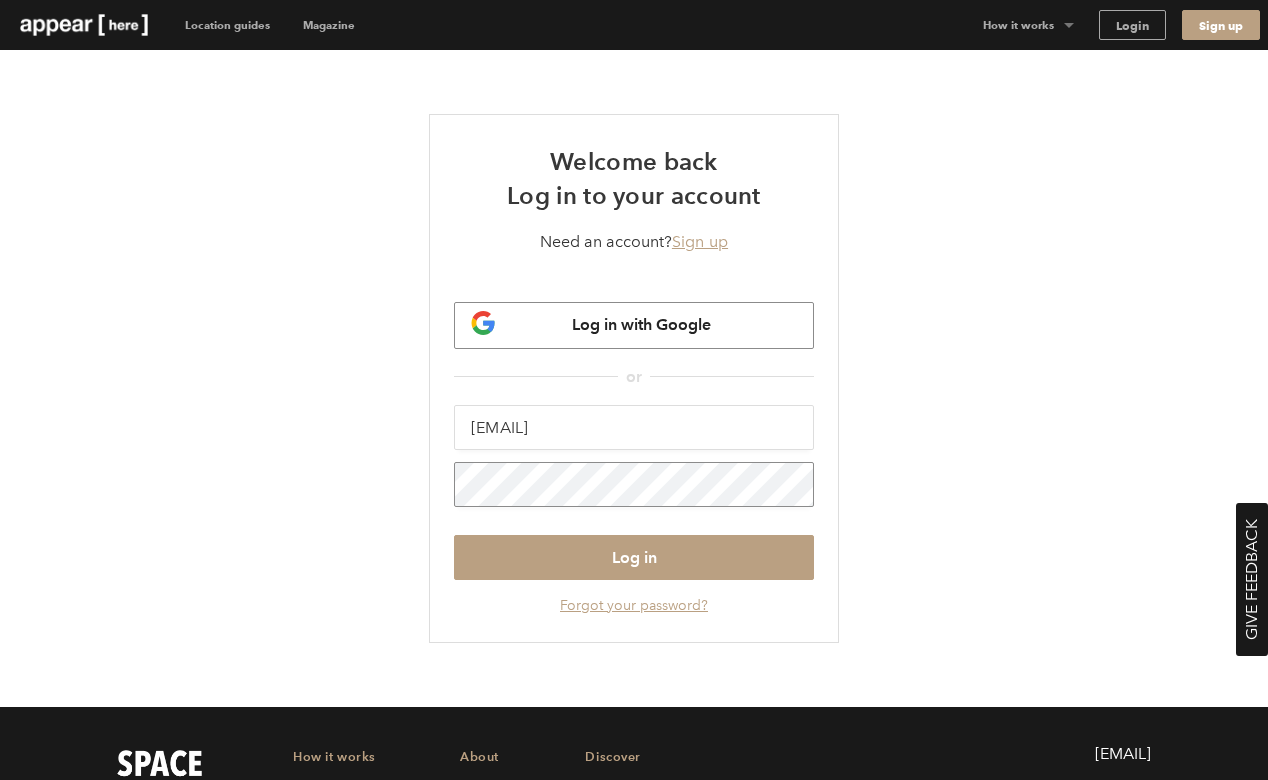 click on "Log in" at bounding box center [634, 557] 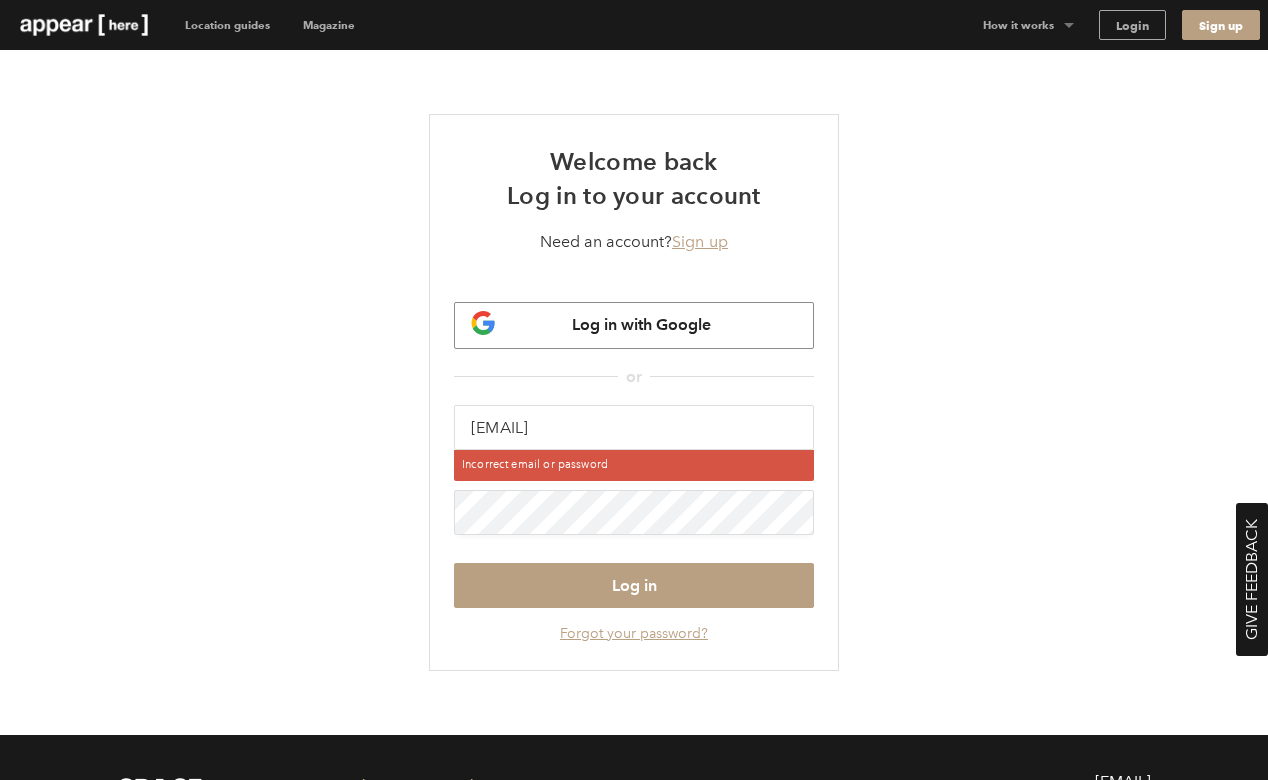 scroll, scrollTop: 0, scrollLeft: 0, axis: both 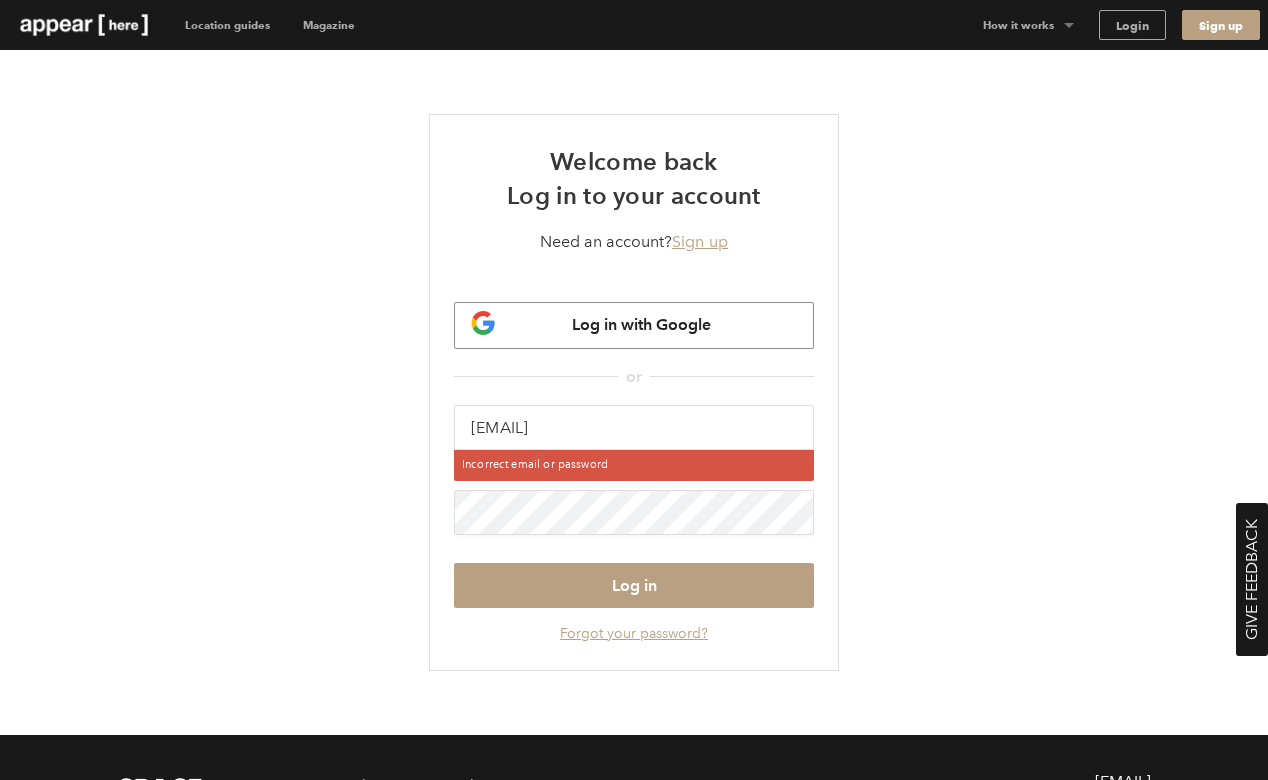 click on "Forgot your password?" at bounding box center [634, 633] 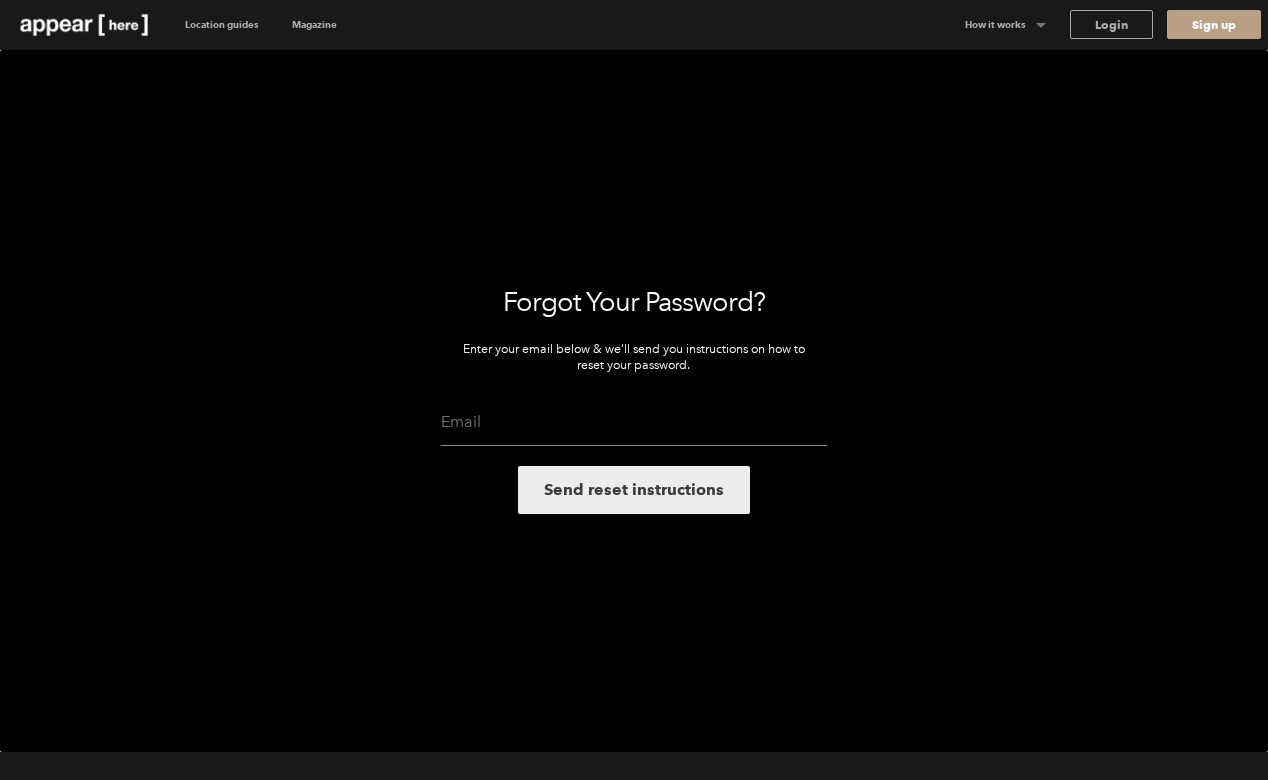 scroll, scrollTop: 0, scrollLeft: 0, axis: both 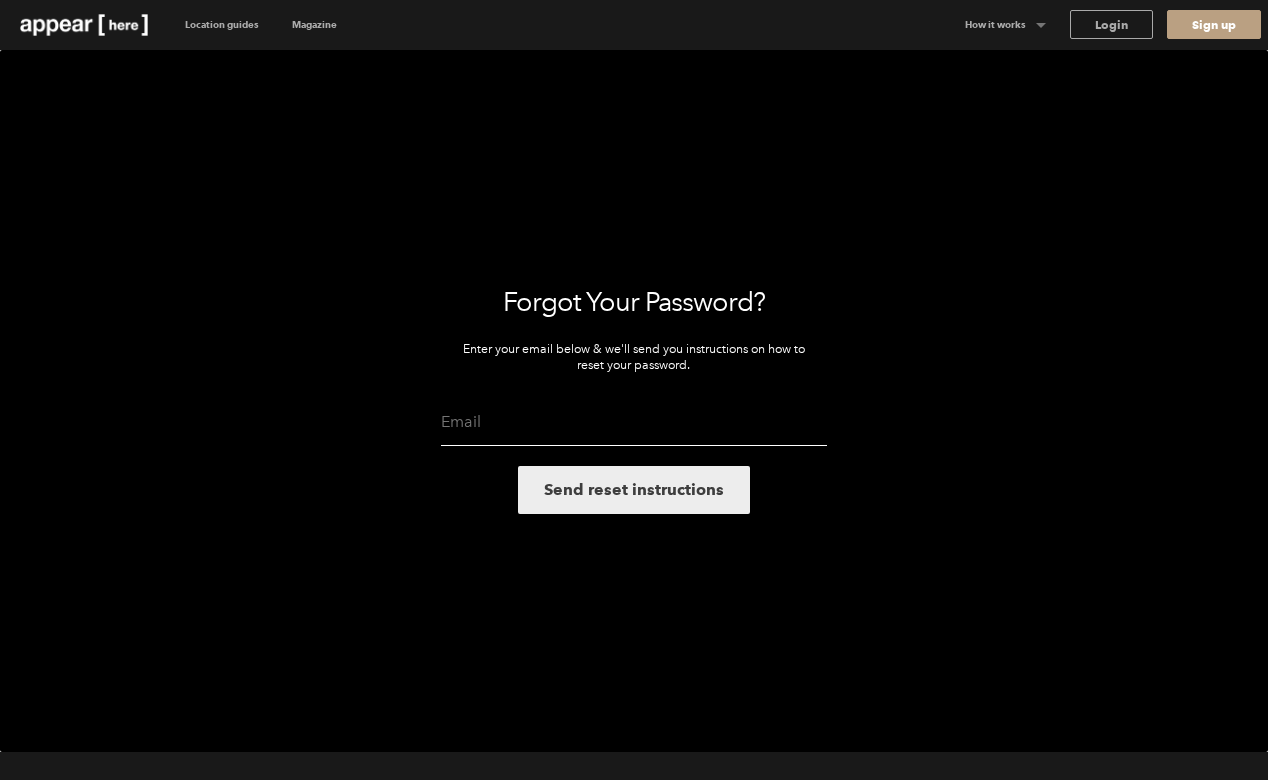 click at bounding box center [634, 422] 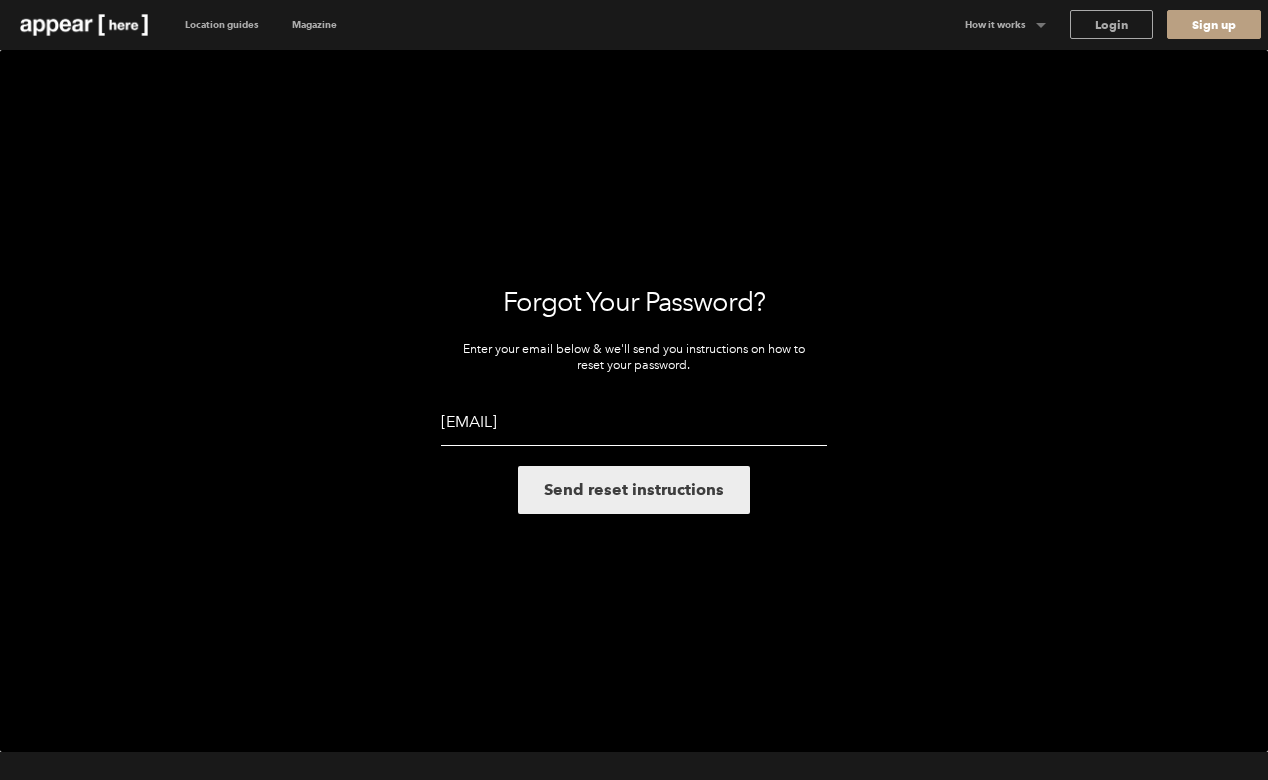 type on "bean@positiveexperience.co.uk" 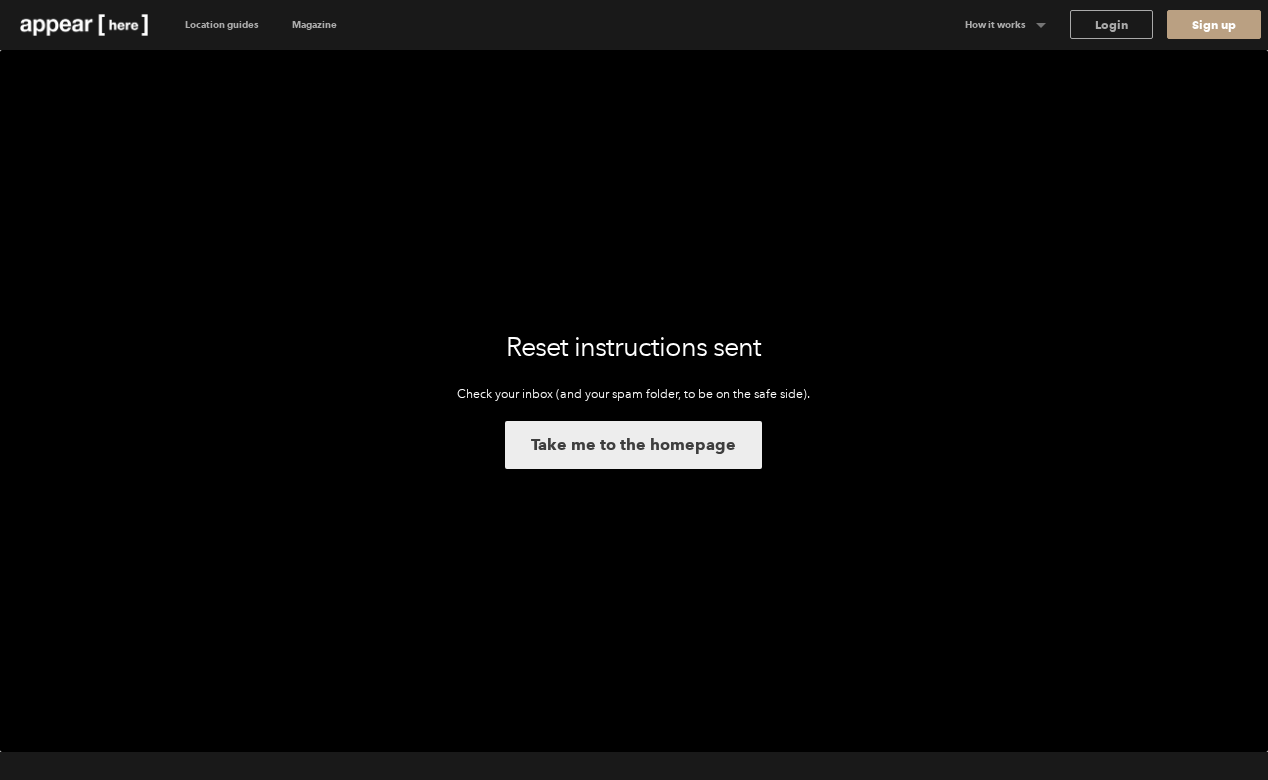 scroll, scrollTop: 0, scrollLeft: 0, axis: both 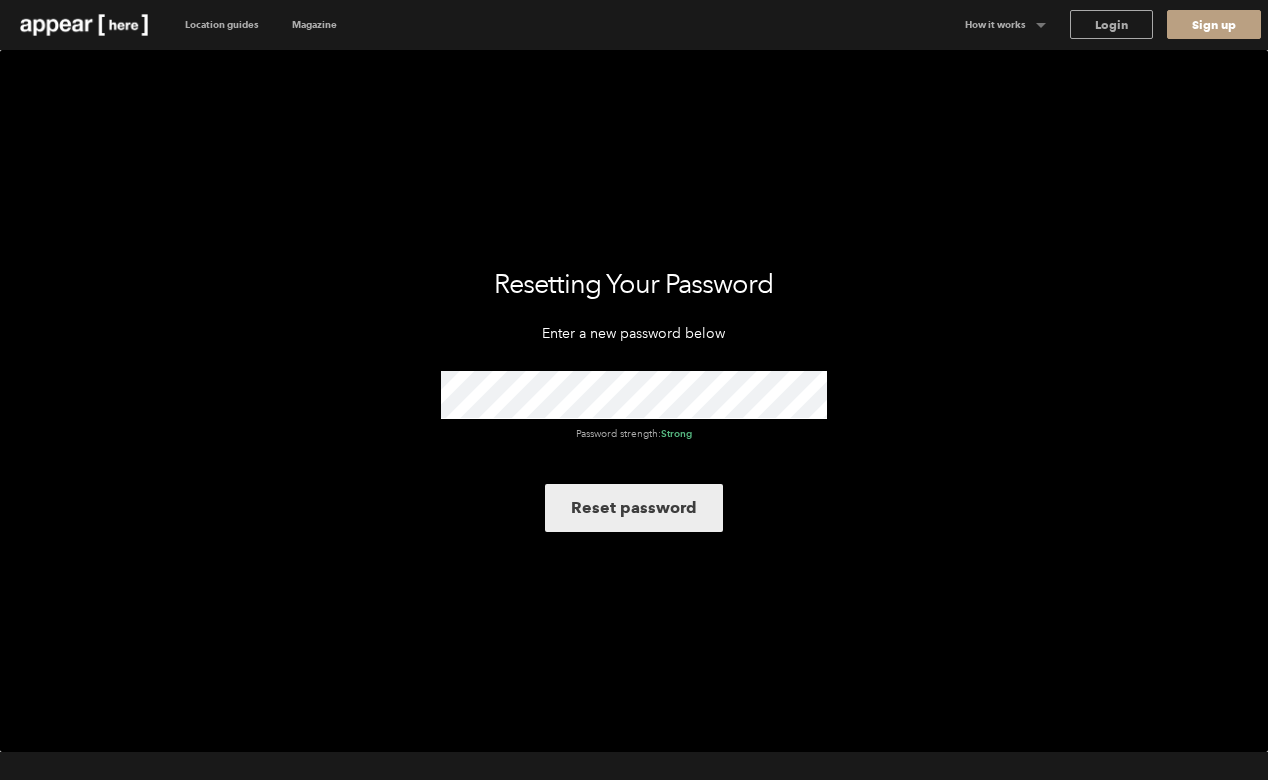 click on "Reset password" at bounding box center [634, 508] 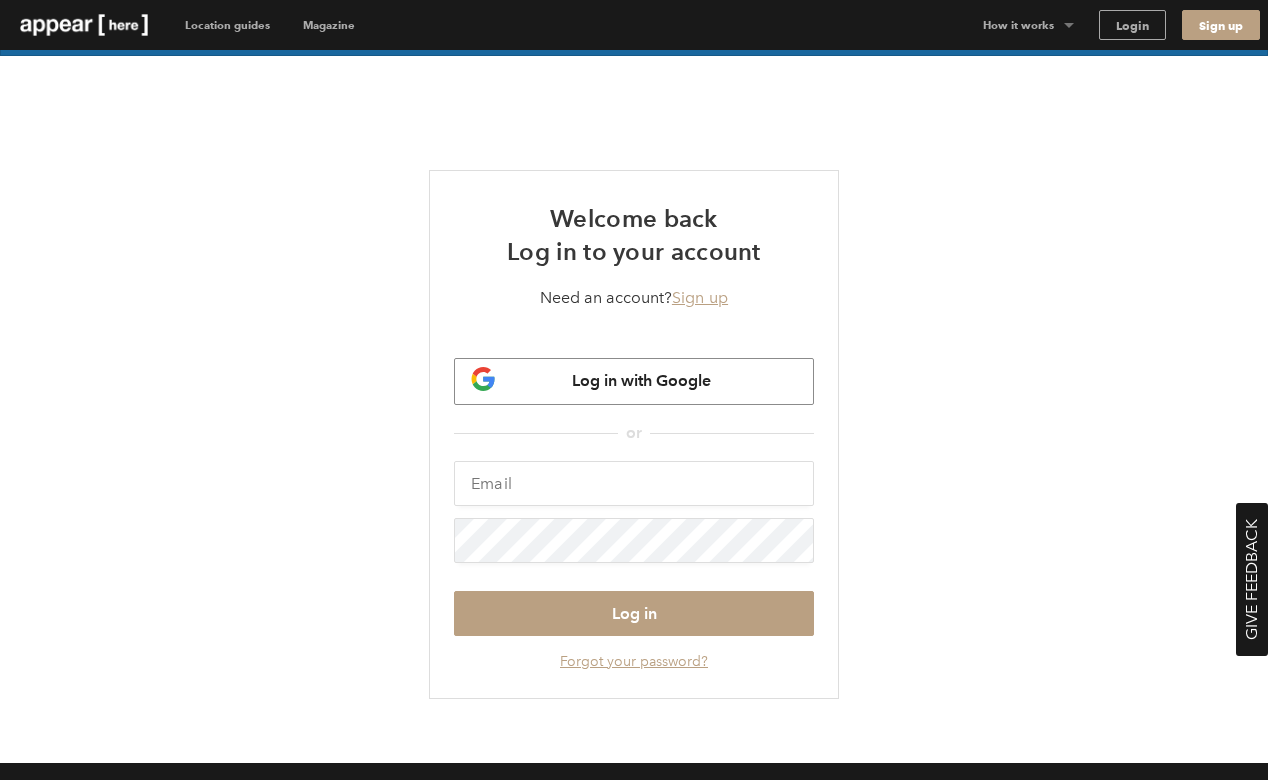 scroll, scrollTop: 0, scrollLeft: 0, axis: both 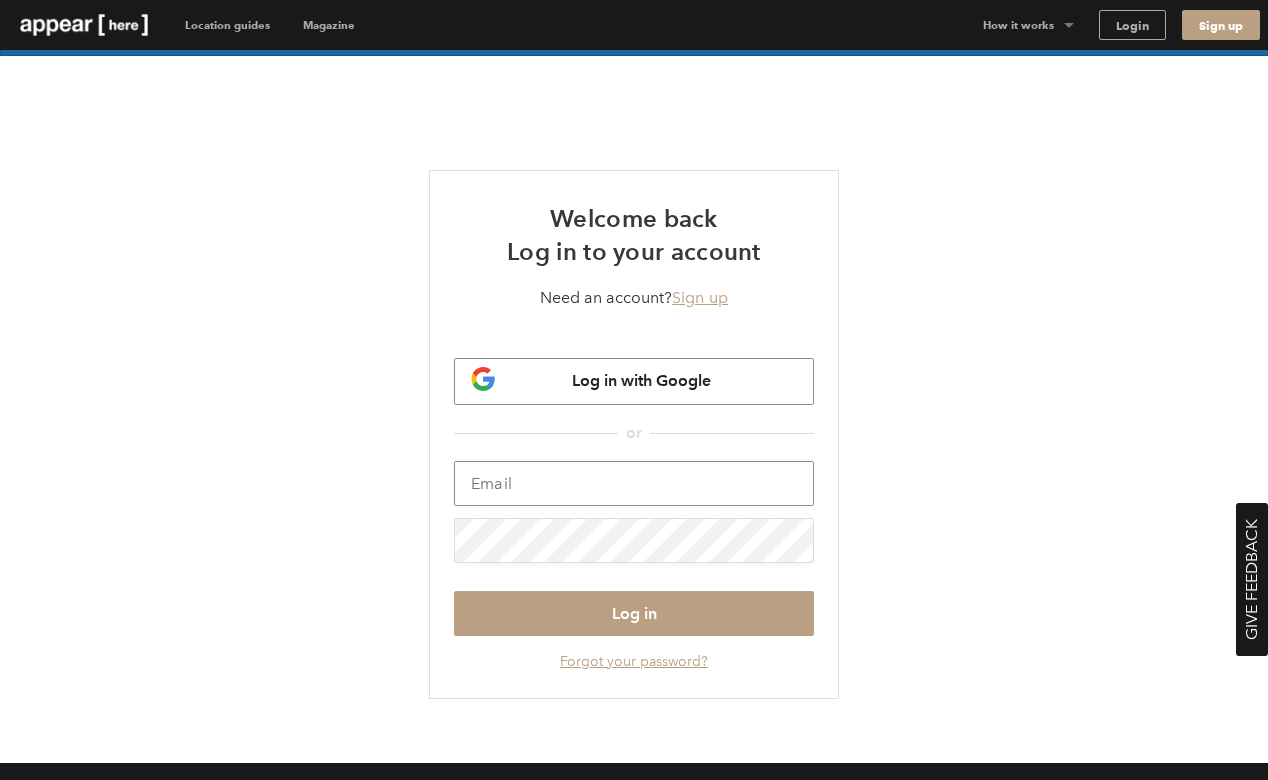 click at bounding box center (634, 483) 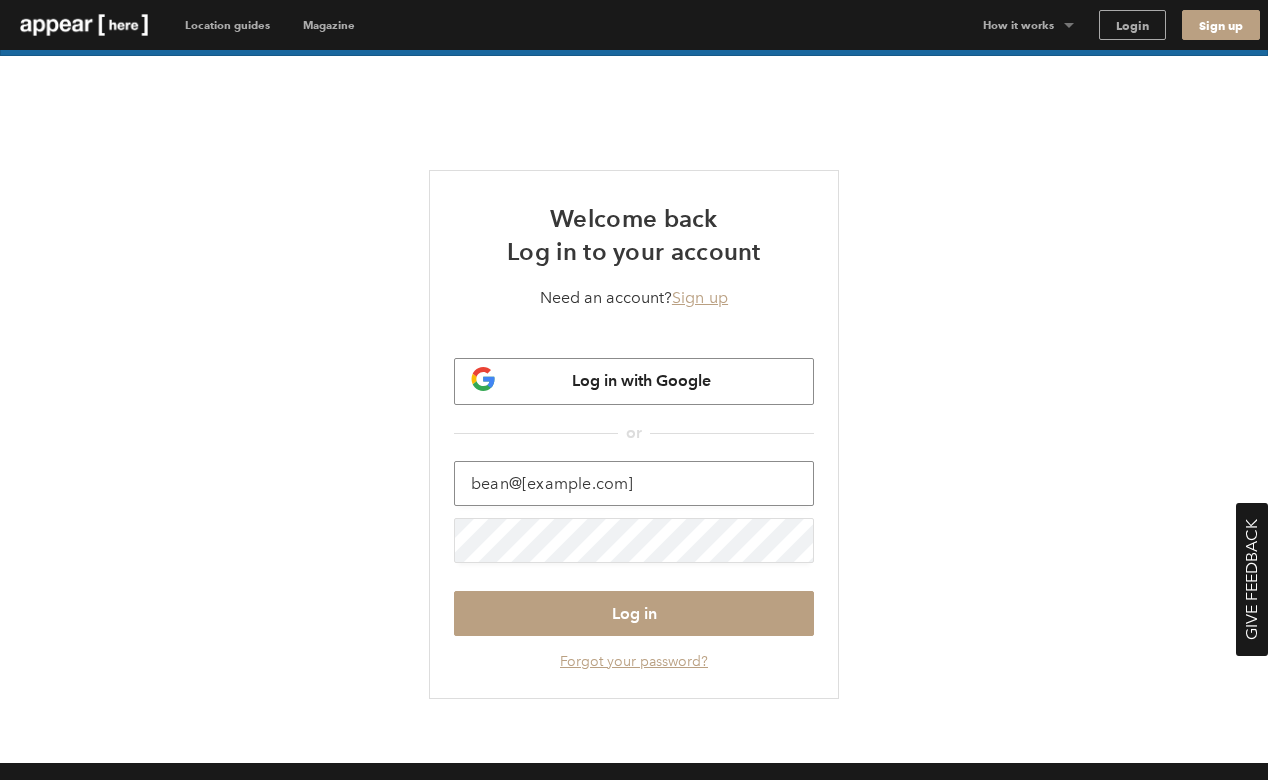 type on "bean@positiveexperience.co.uk" 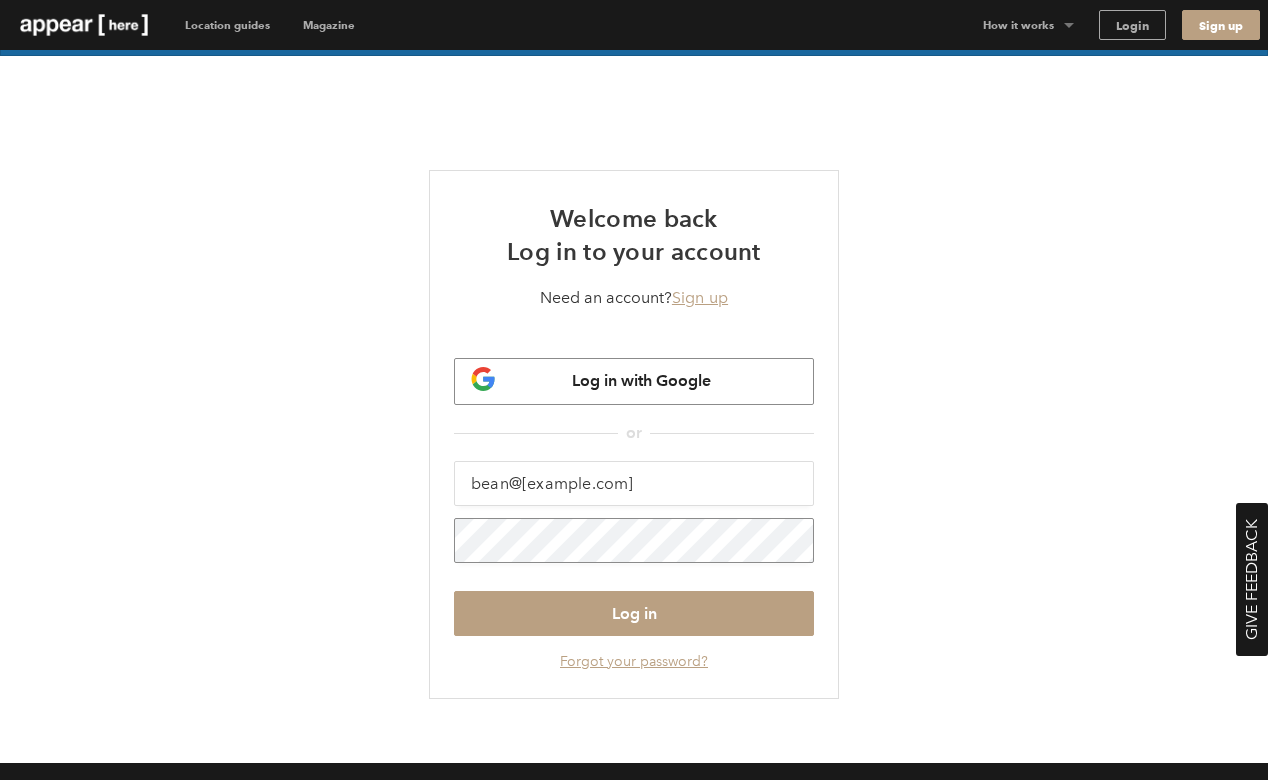 click on "Log in" at bounding box center (634, 613) 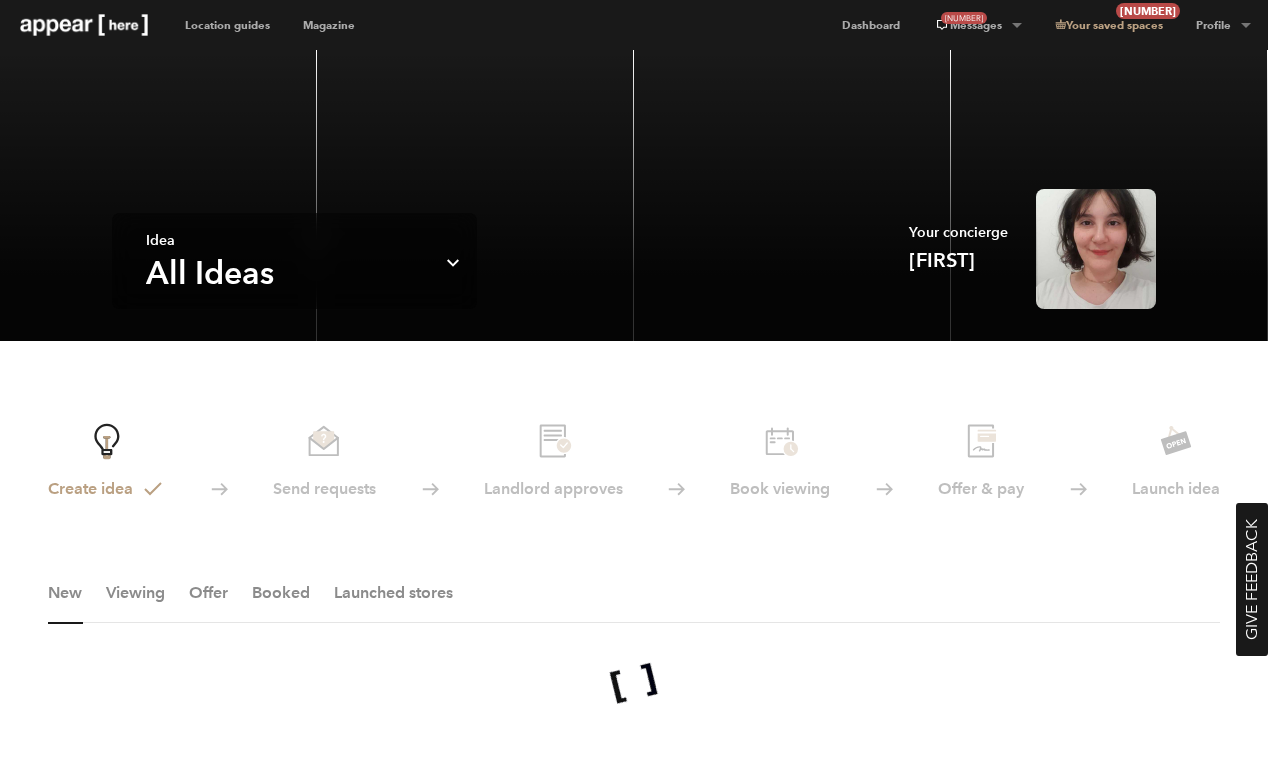 scroll, scrollTop: 0, scrollLeft: 0, axis: both 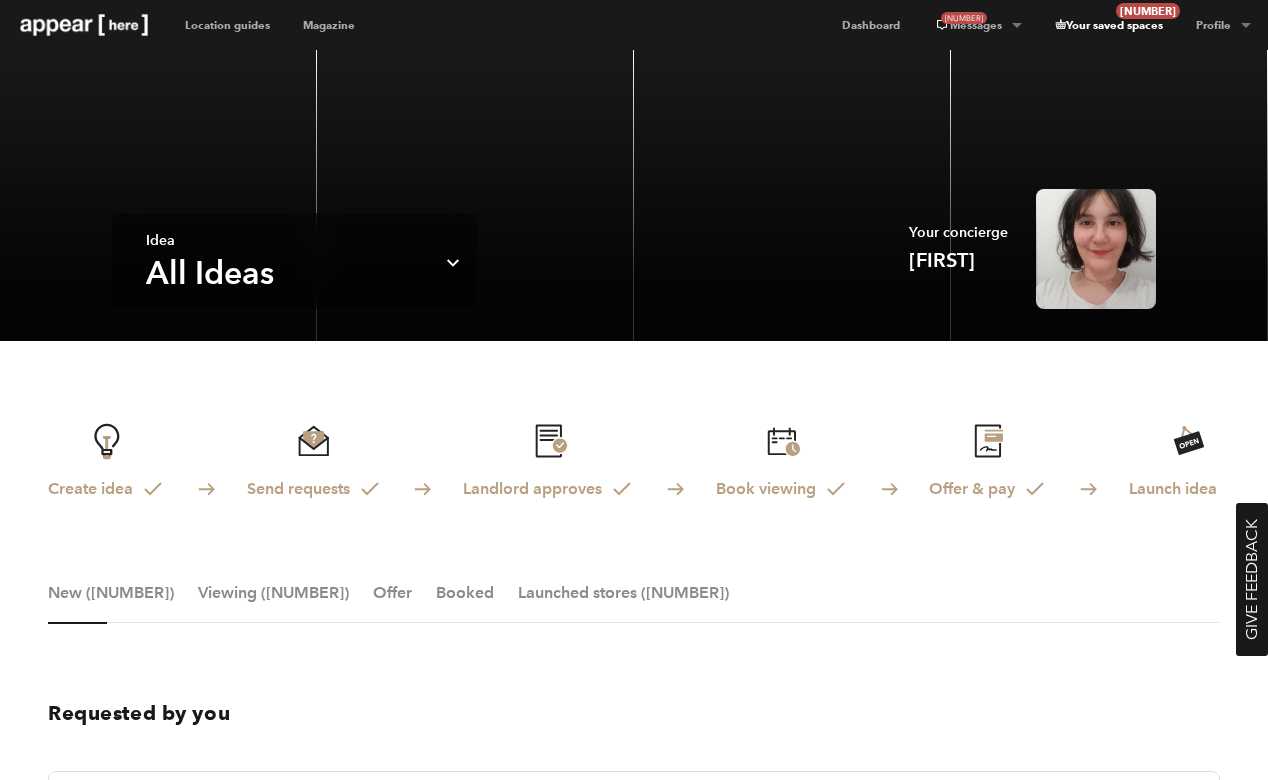click on "Your saved spaces
1" at bounding box center (1108, 25) 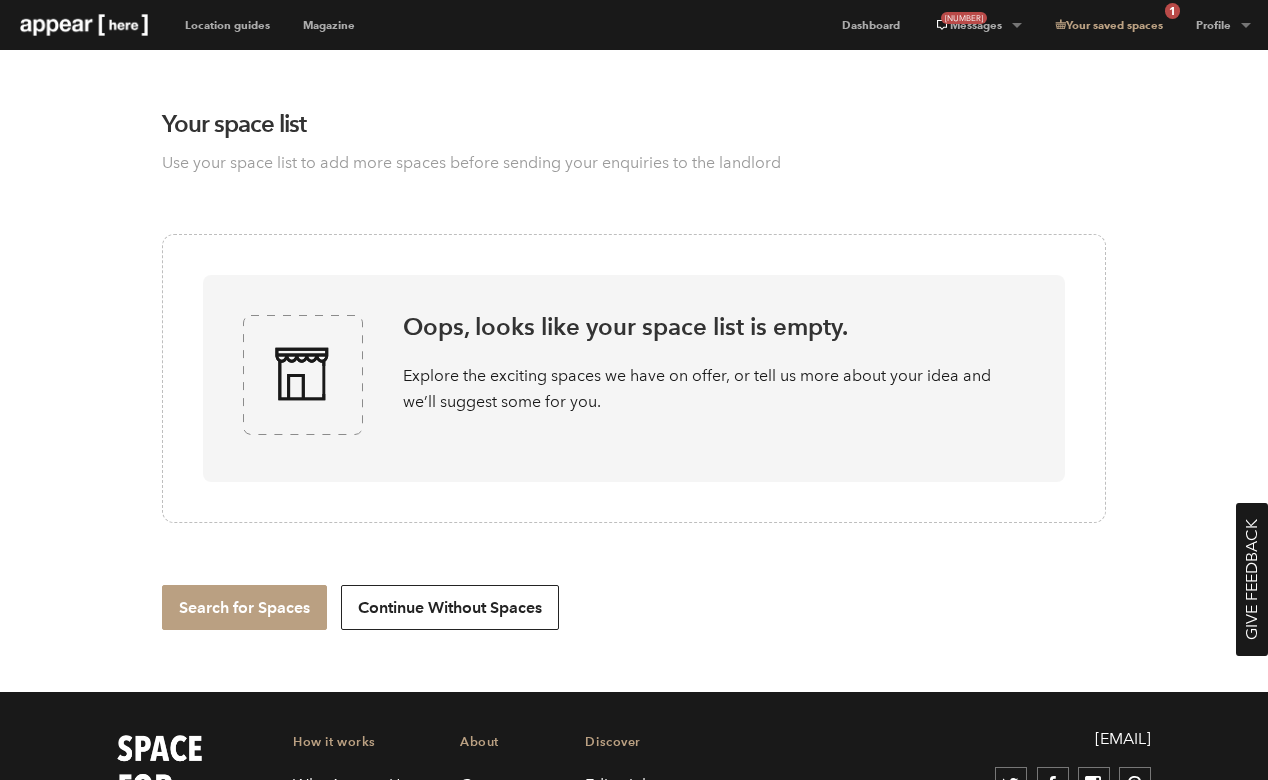 scroll, scrollTop: 0, scrollLeft: 0, axis: both 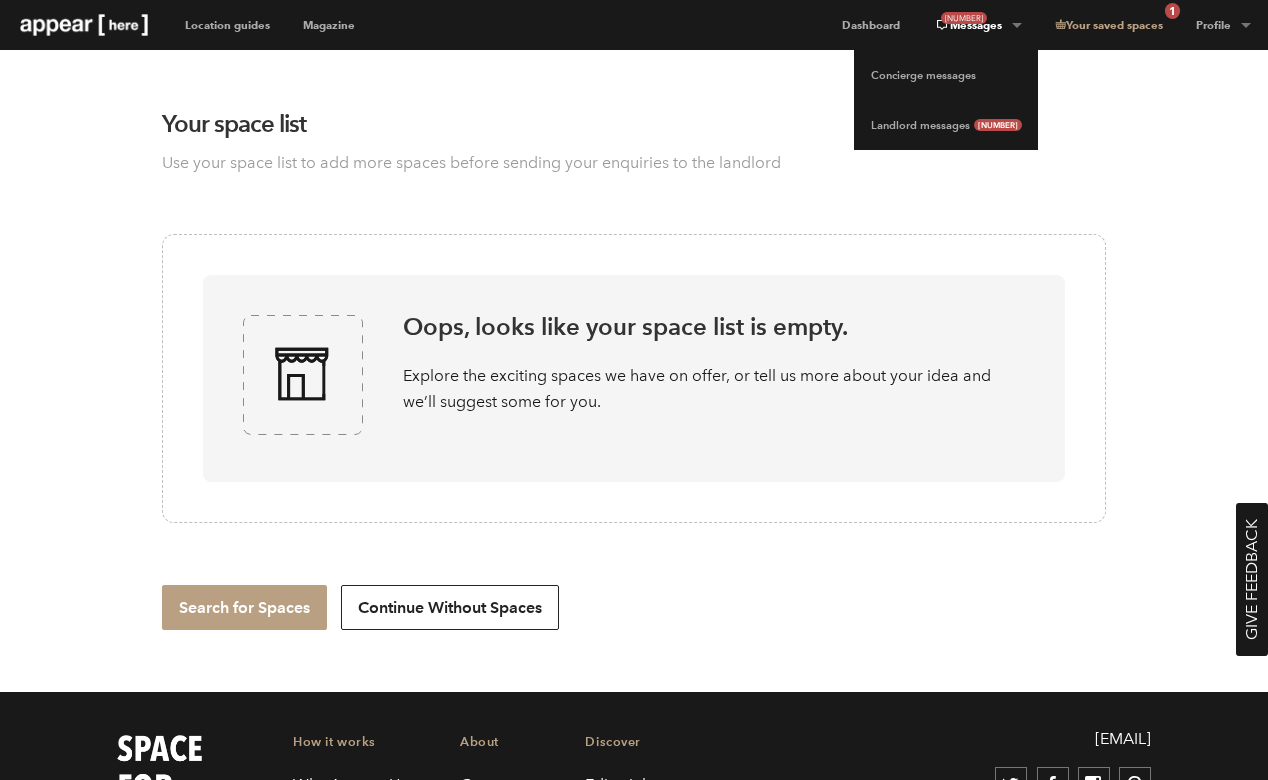 click on "34
Messages" at bounding box center [977, 25] 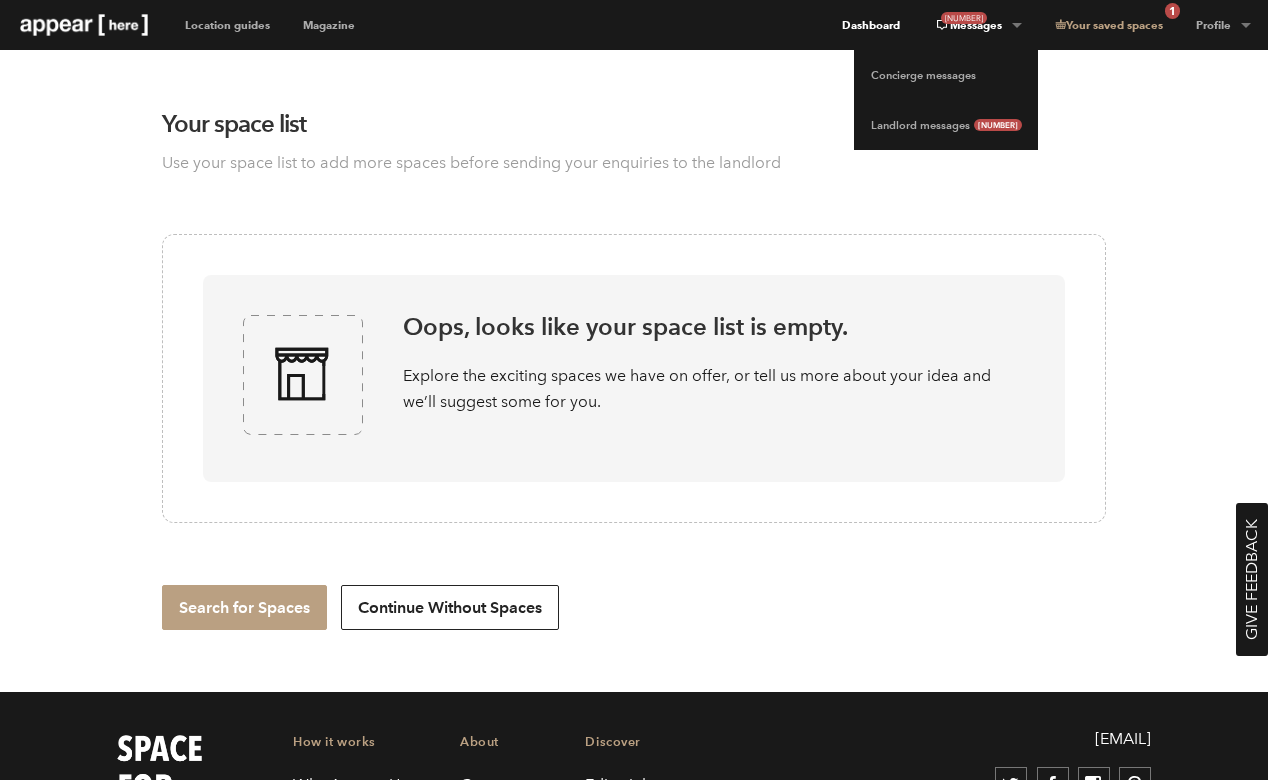 click on "Dashboard" at bounding box center (871, 25) 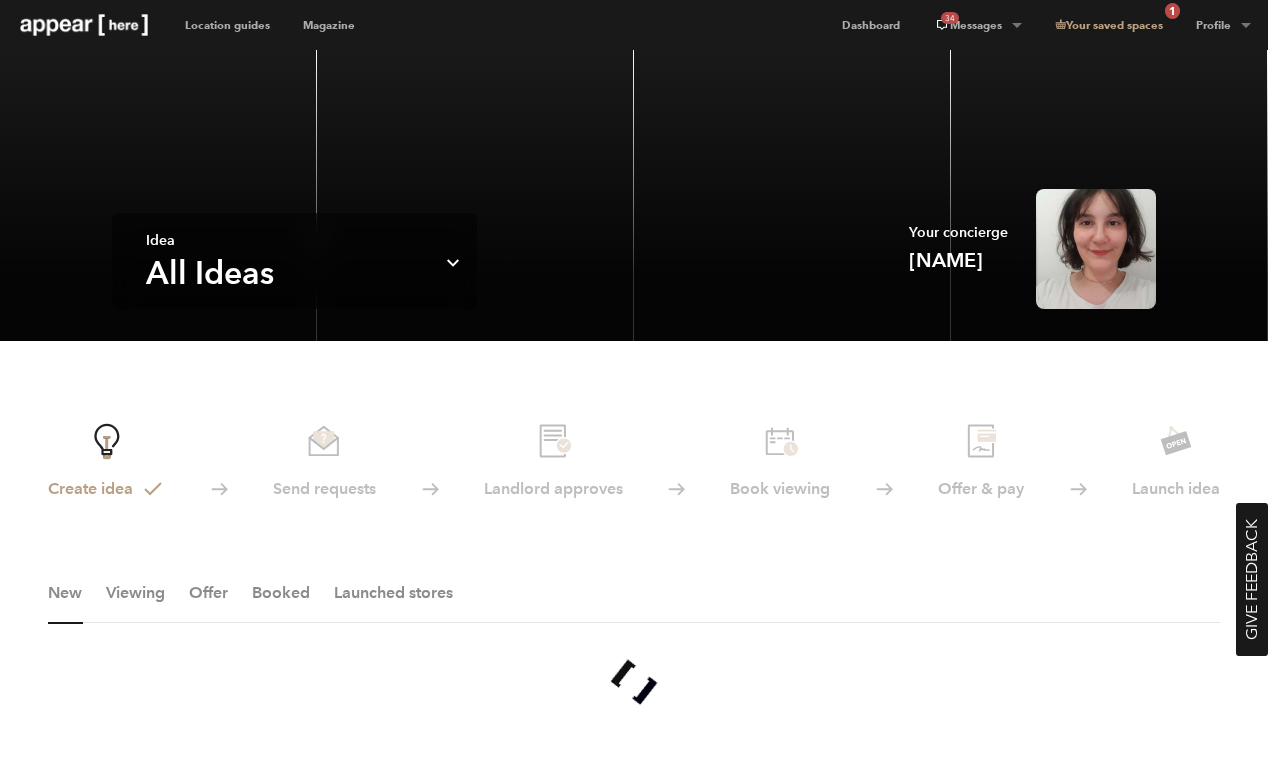 scroll, scrollTop: 0, scrollLeft: 0, axis: both 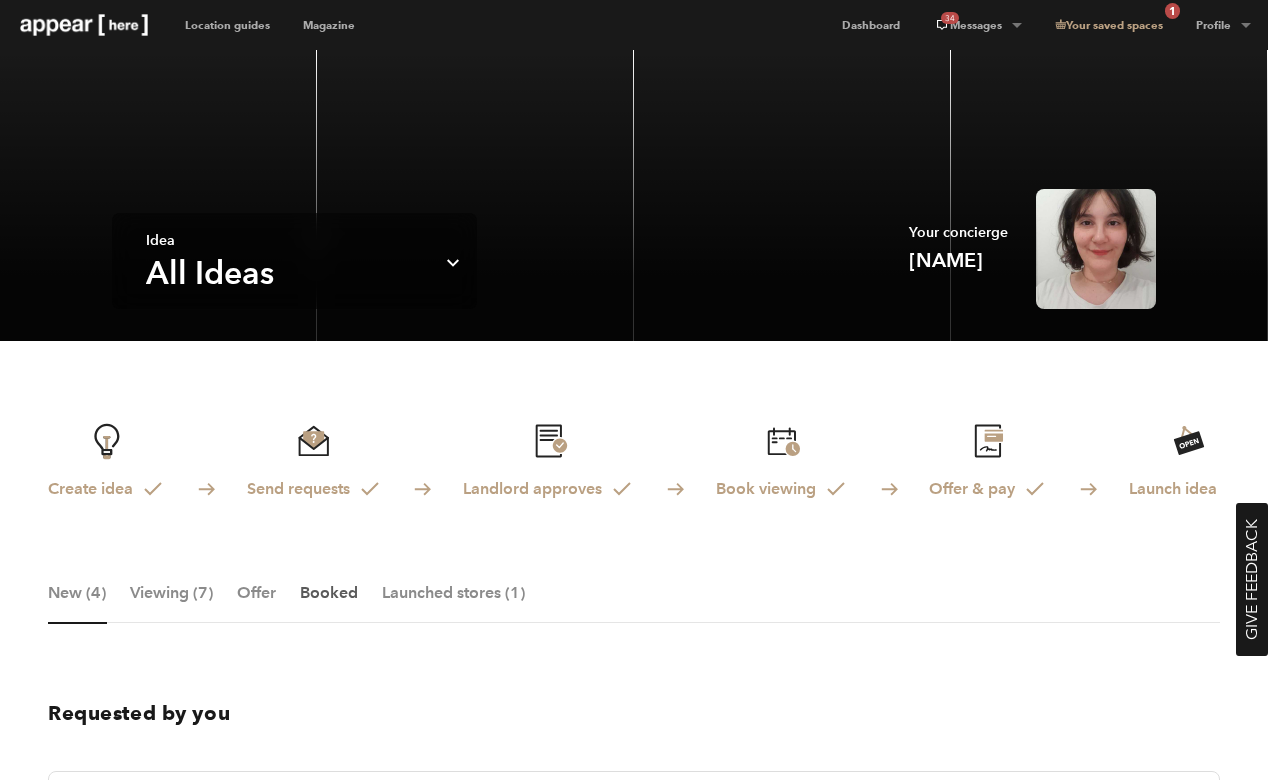 click on "Booked" at bounding box center (329, 603) 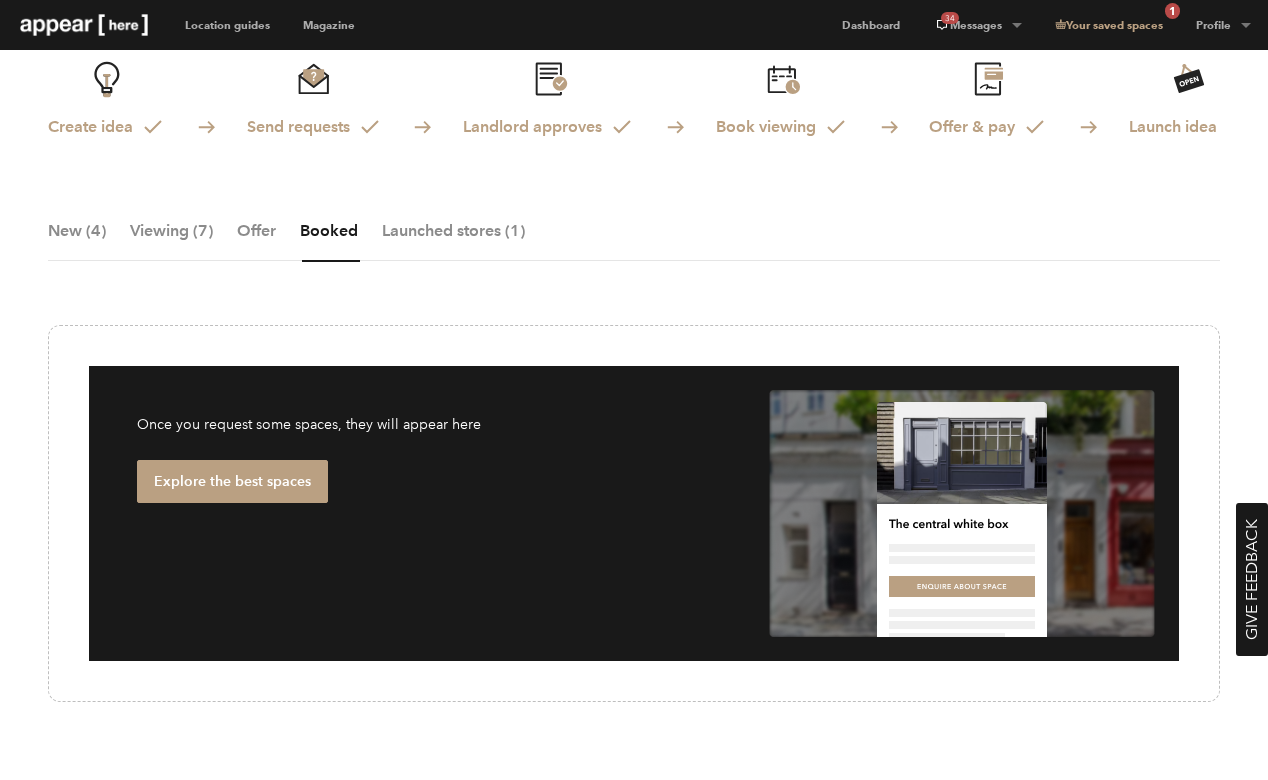 scroll, scrollTop: 193, scrollLeft: 0, axis: vertical 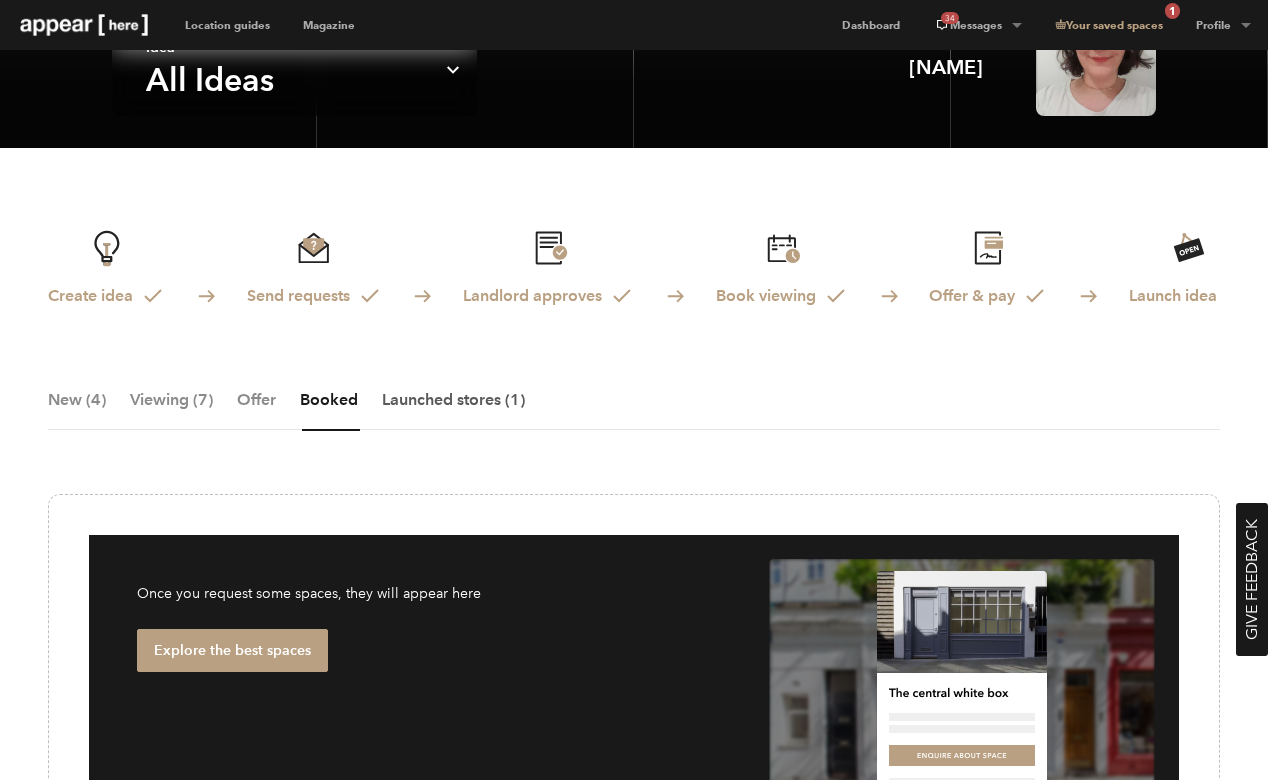 click on "Launched stores   (1)" at bounding box center [453, 410] 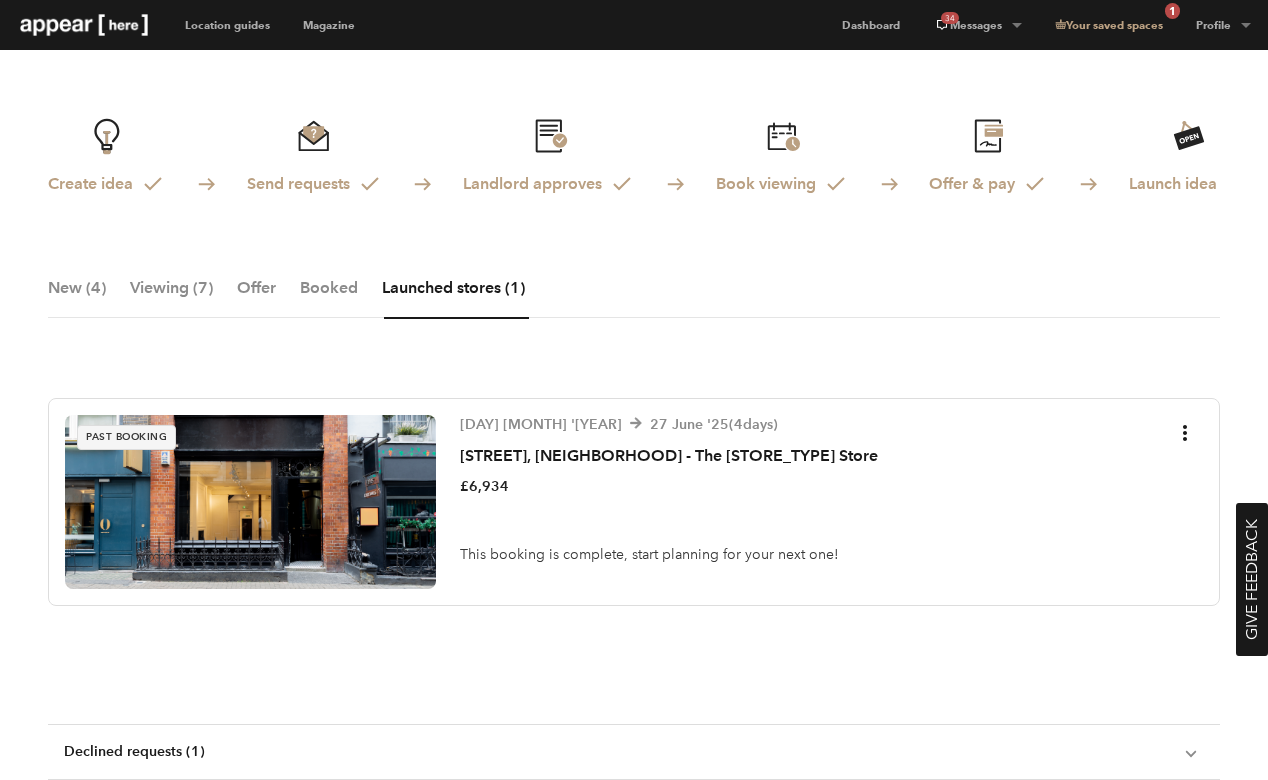 scroll, scrollTop: 314, scrollLeft: 0, axis: vertical 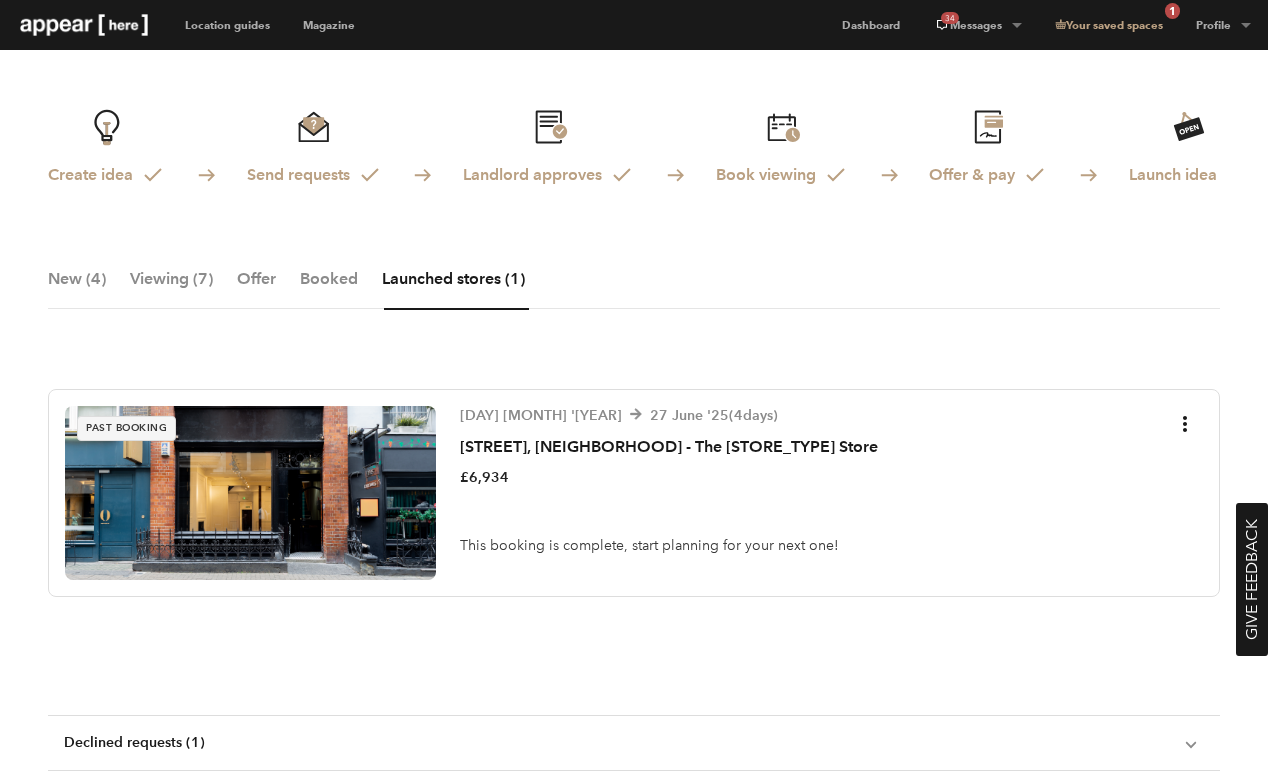 click on "[DAY] [MONTH] '[YEAR]
[DAY] [MONTH] '[YEAR]  ( [NUMBER]  days) [NAME] Street, [NAME] - The [NAME] Store £[NUMBER]" at bounding box center [669, 451] 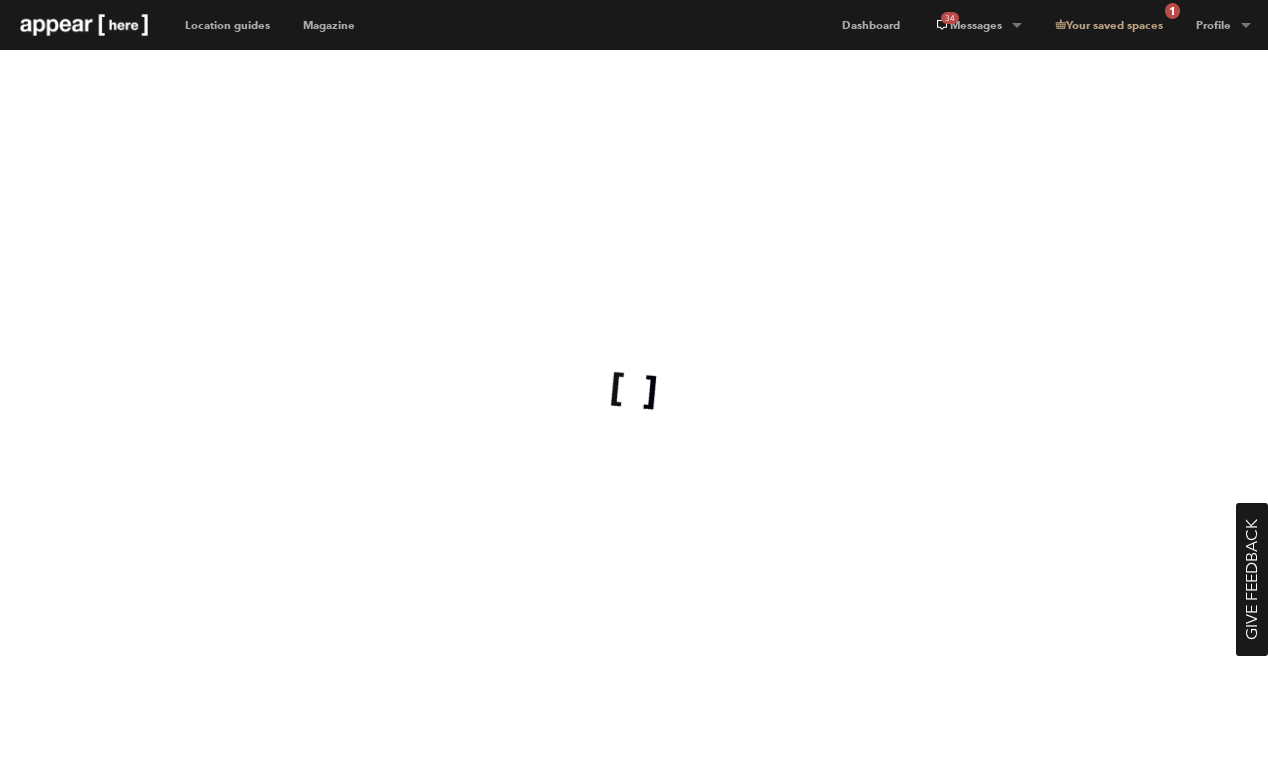 scroll, scrollTop: 0, scrollLeft: 0, axis: both 